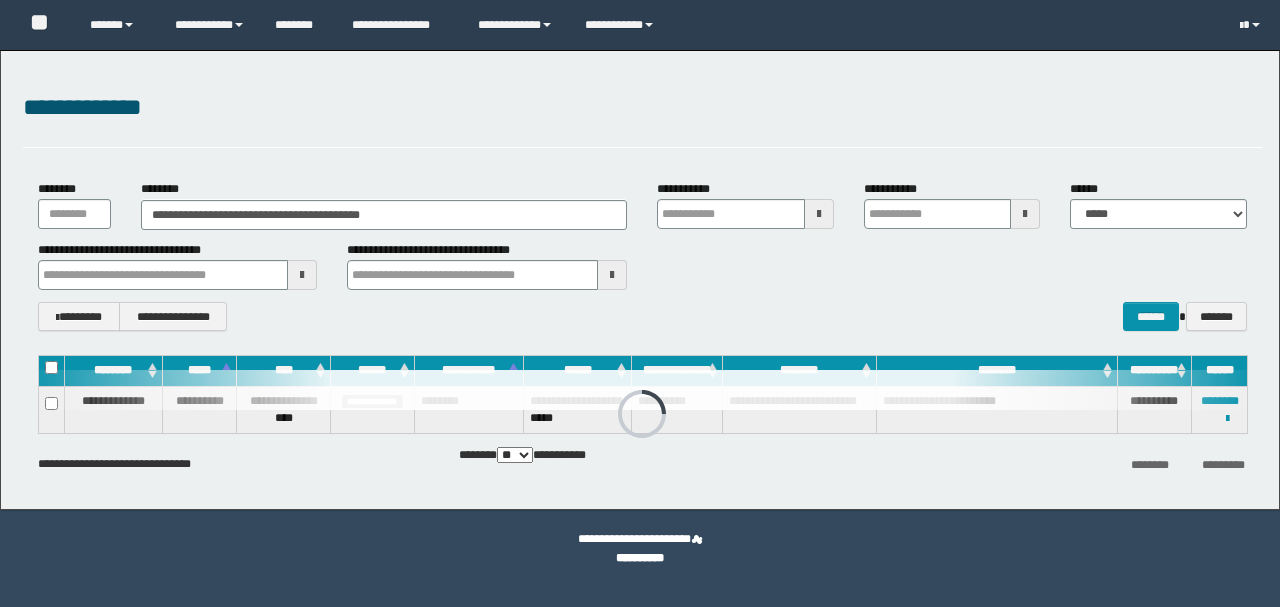 scroll, scrollTop: 0, scrollLeft: 0, axis: both 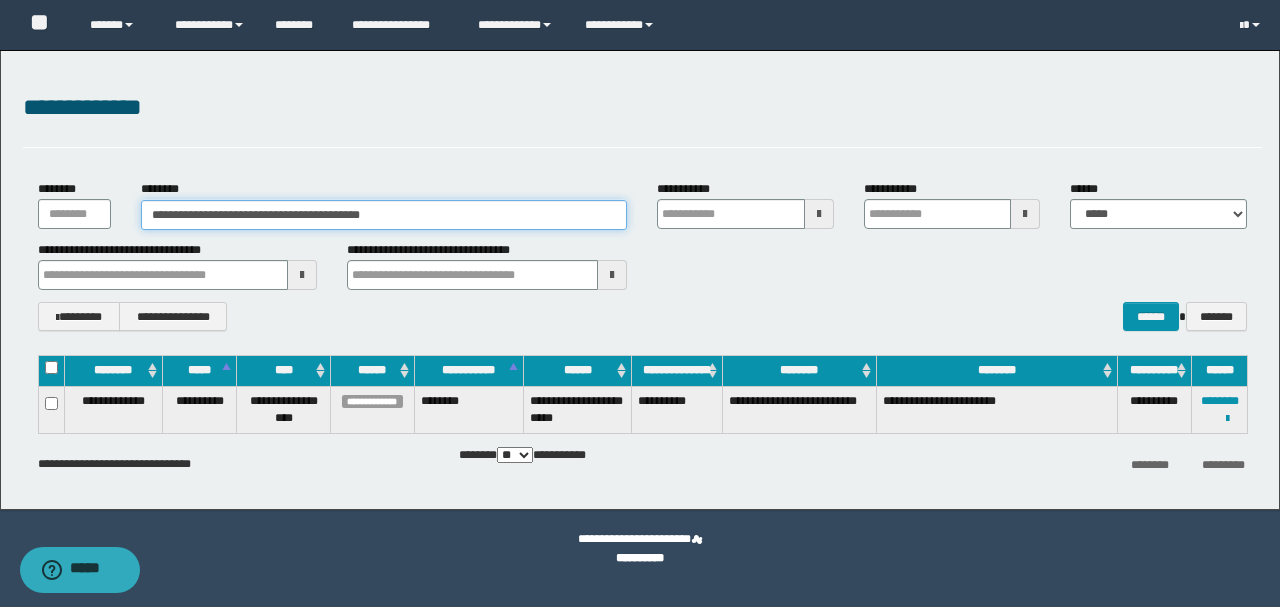 drag, startPoint x: 425, startPoint y: 215, endPoint x: 68, endPoint y: 212, distance: 357.0126 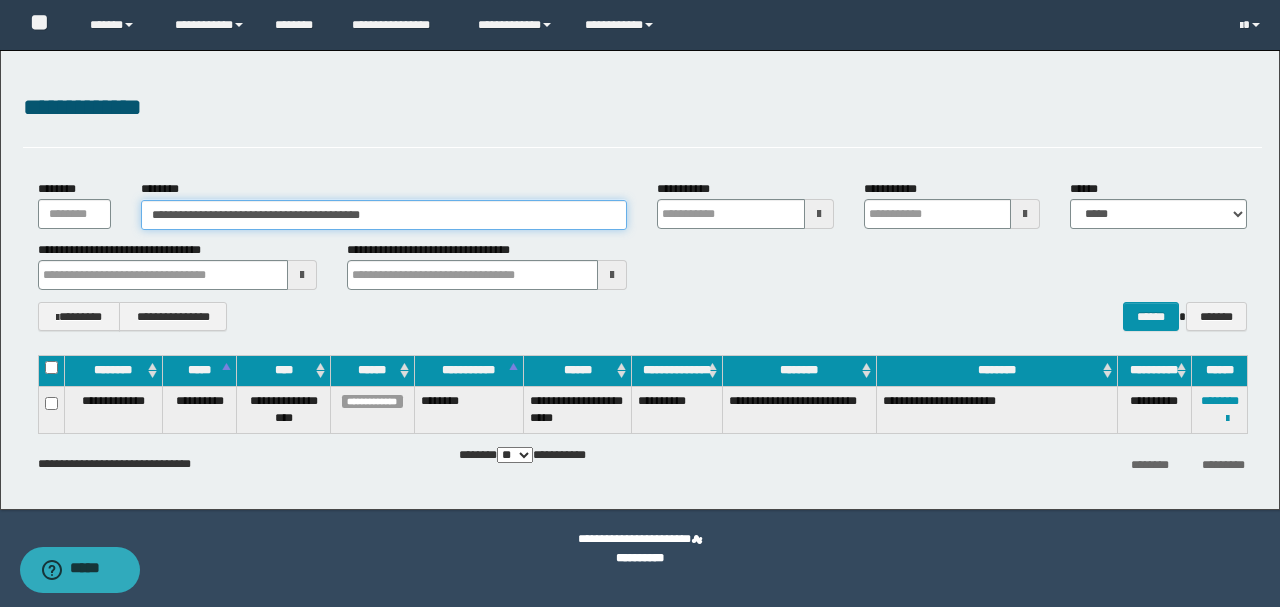 paste 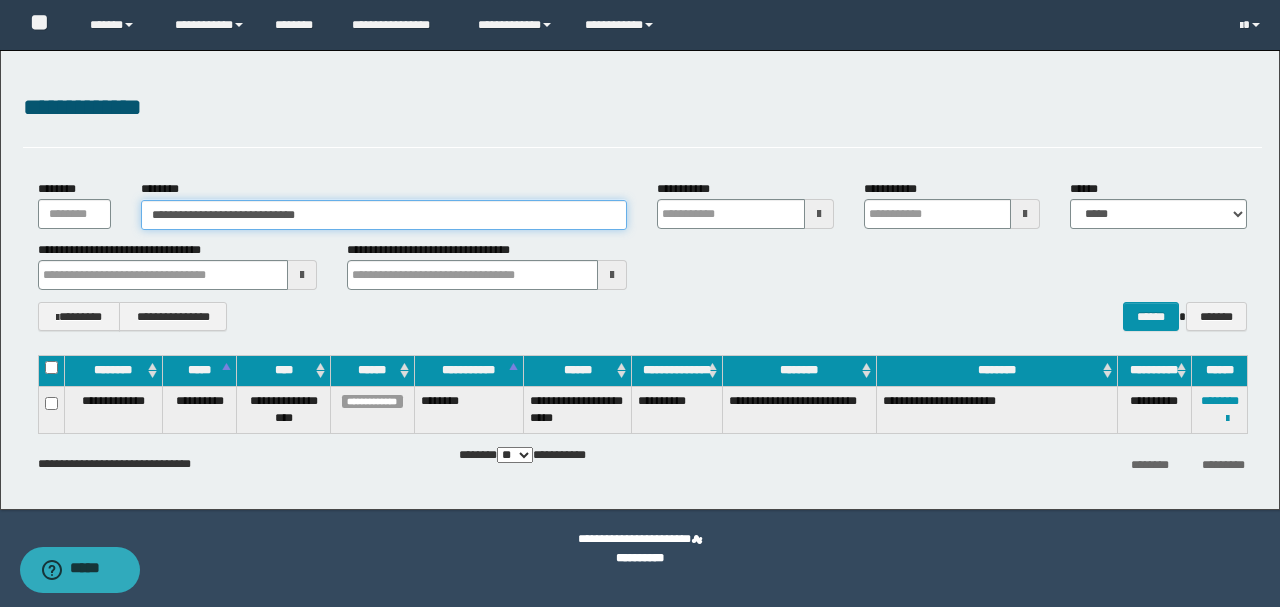 type on "**********" 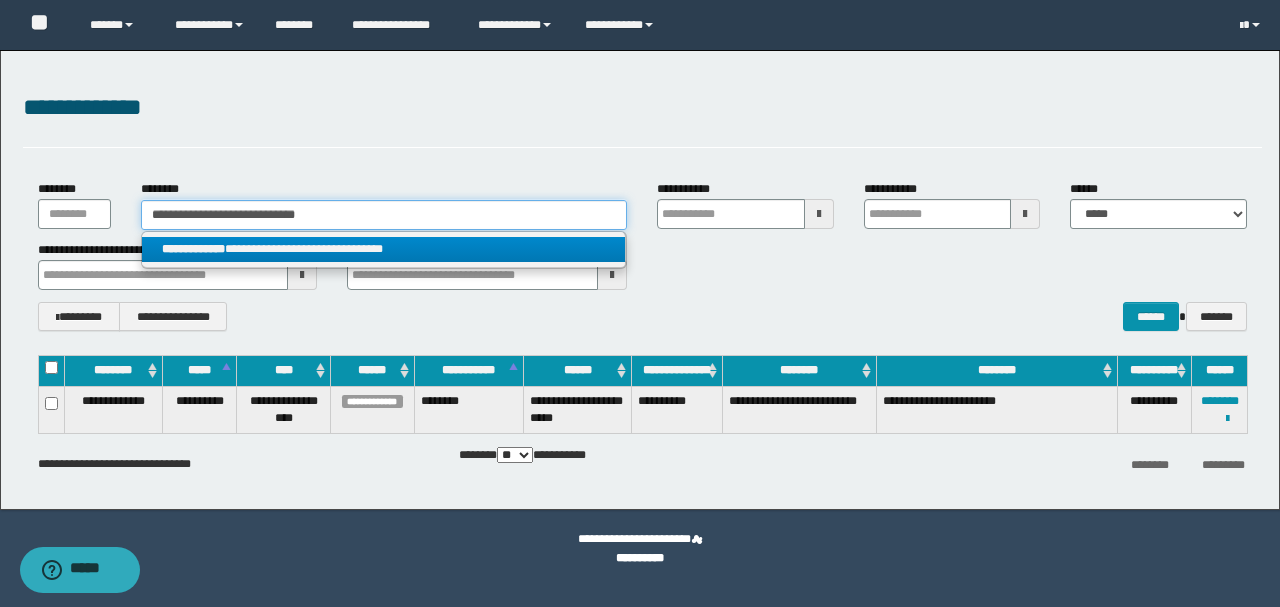 type on "**********" 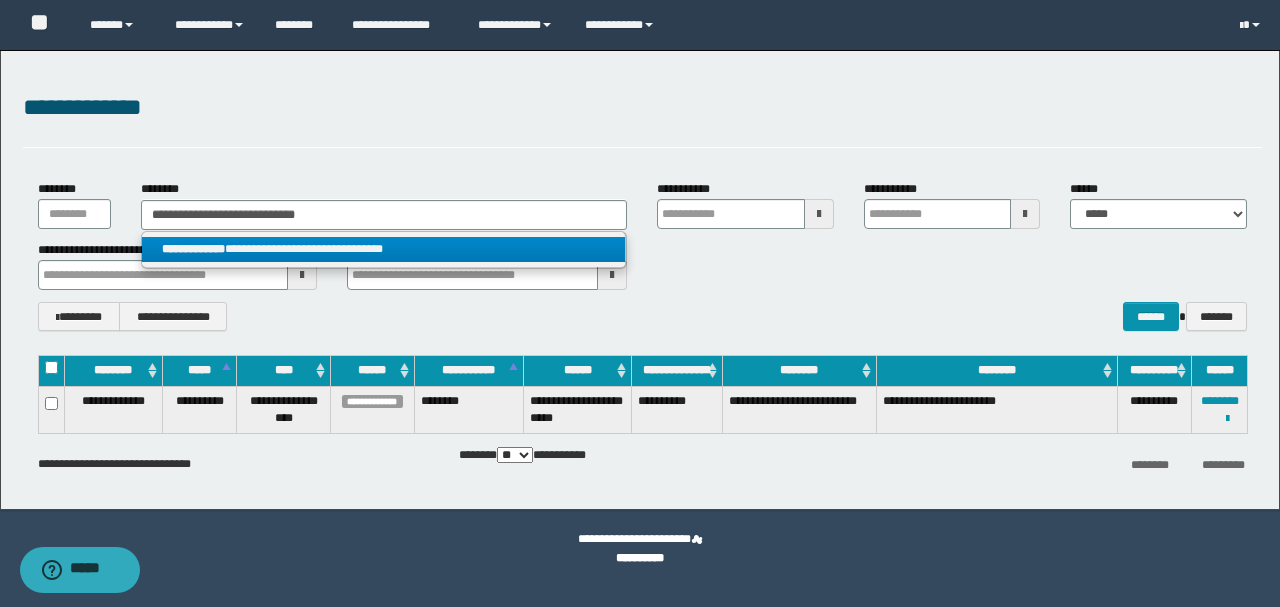 click on "**********" at bounding box center [384, 249] 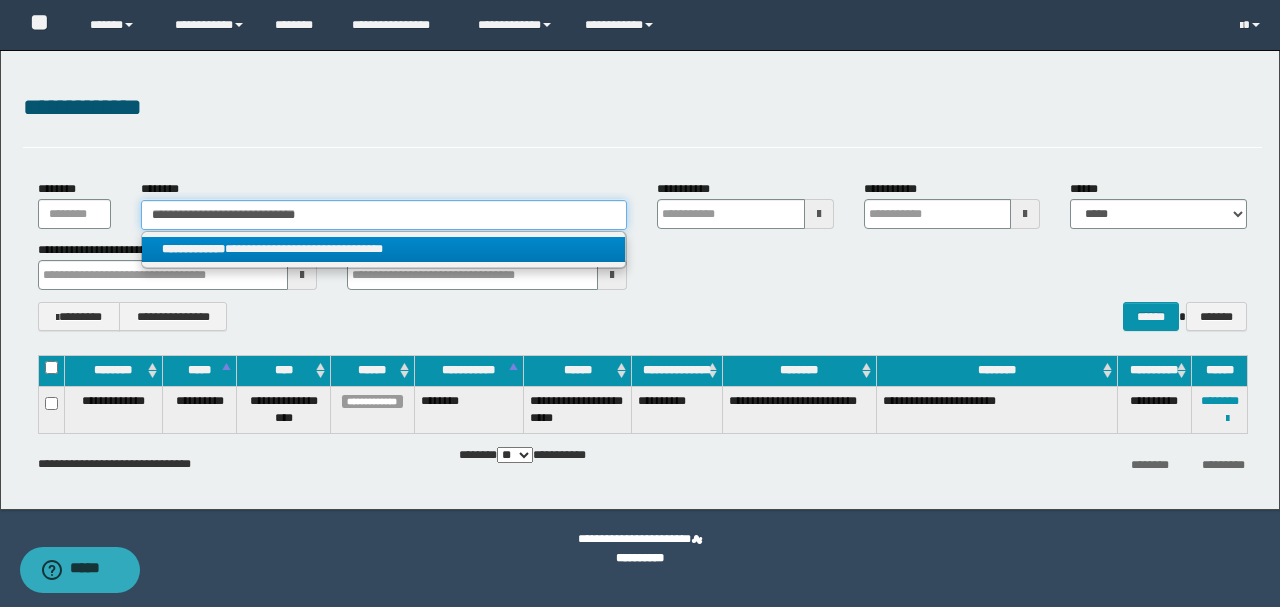 type 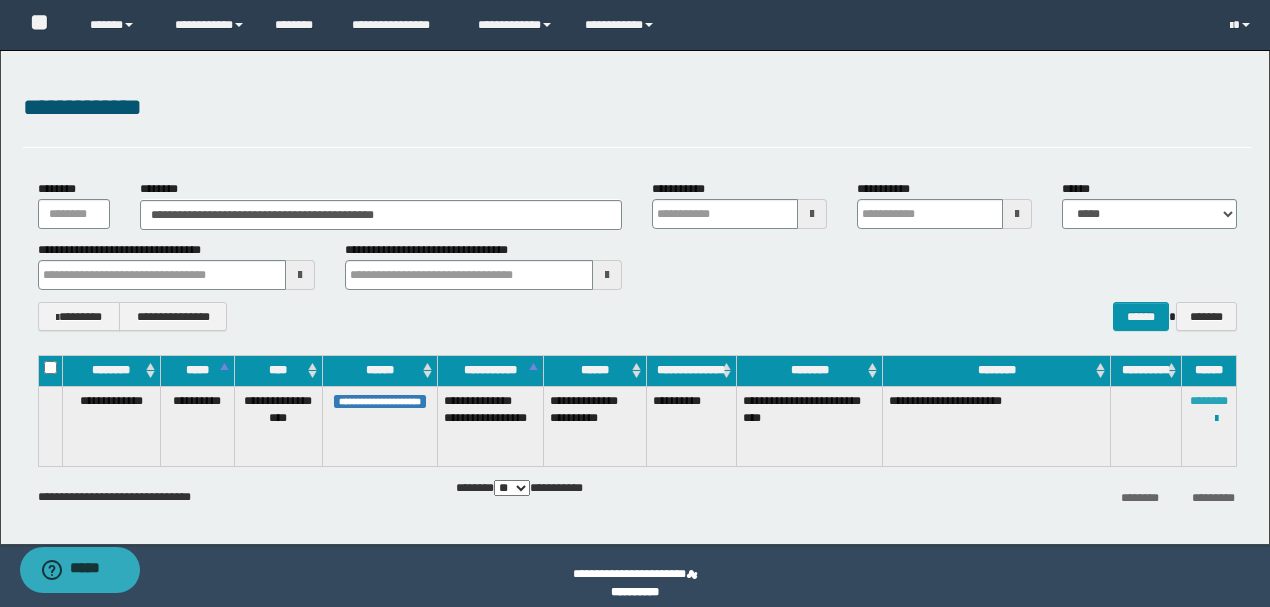click on "********" at bounding box center (1209, 401) 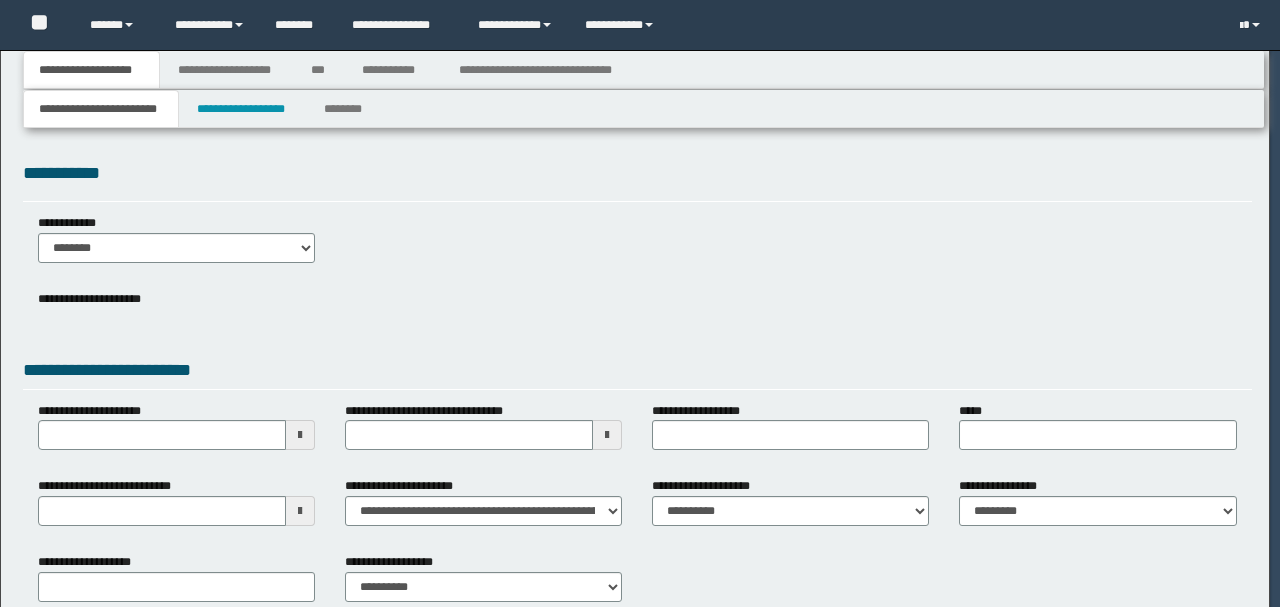 scroll, scrollTop: 0, scrollLeft: 0, axis: both 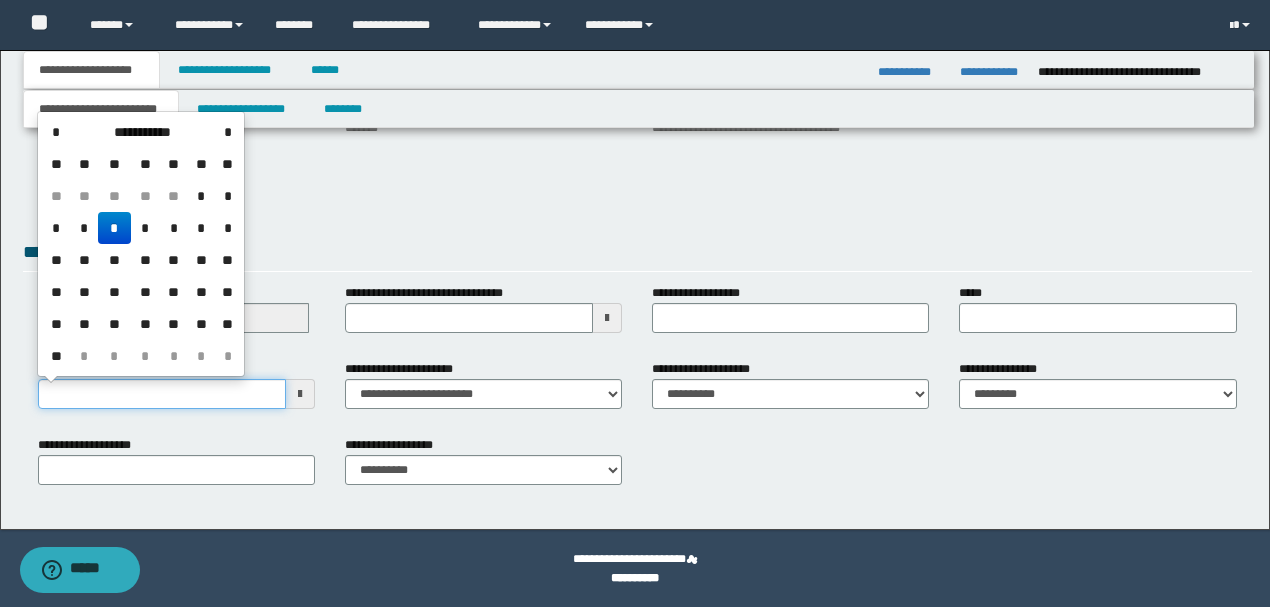 click on "**********" at bounding box center (162, 394) 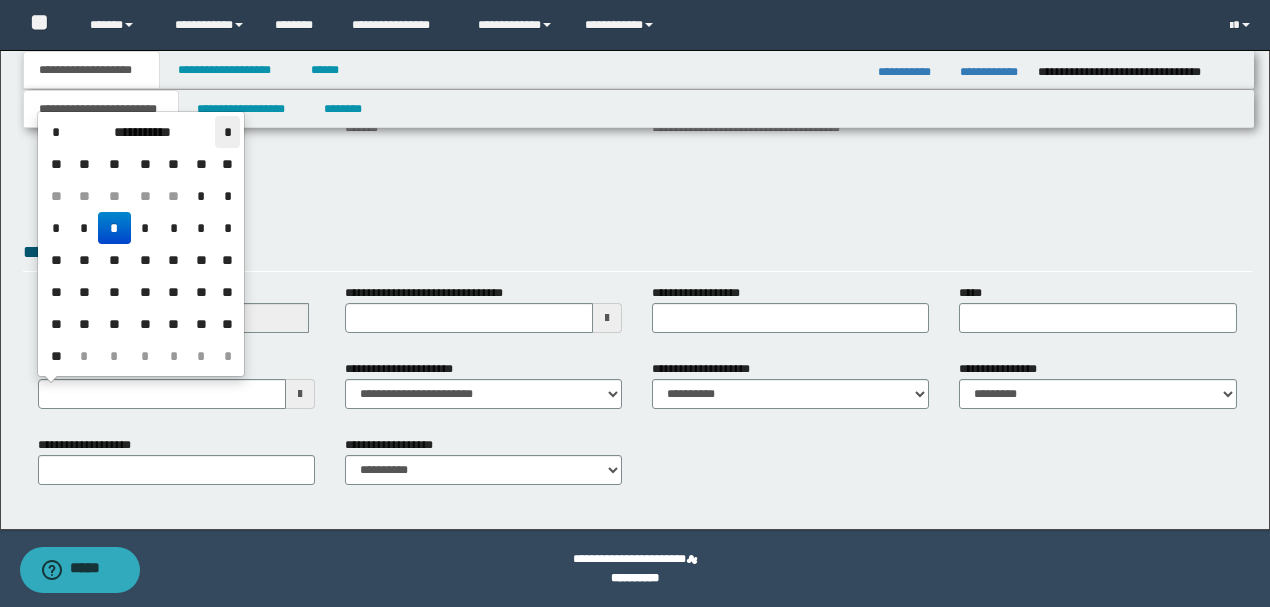 click on "*" at bounding box center (227, 132) 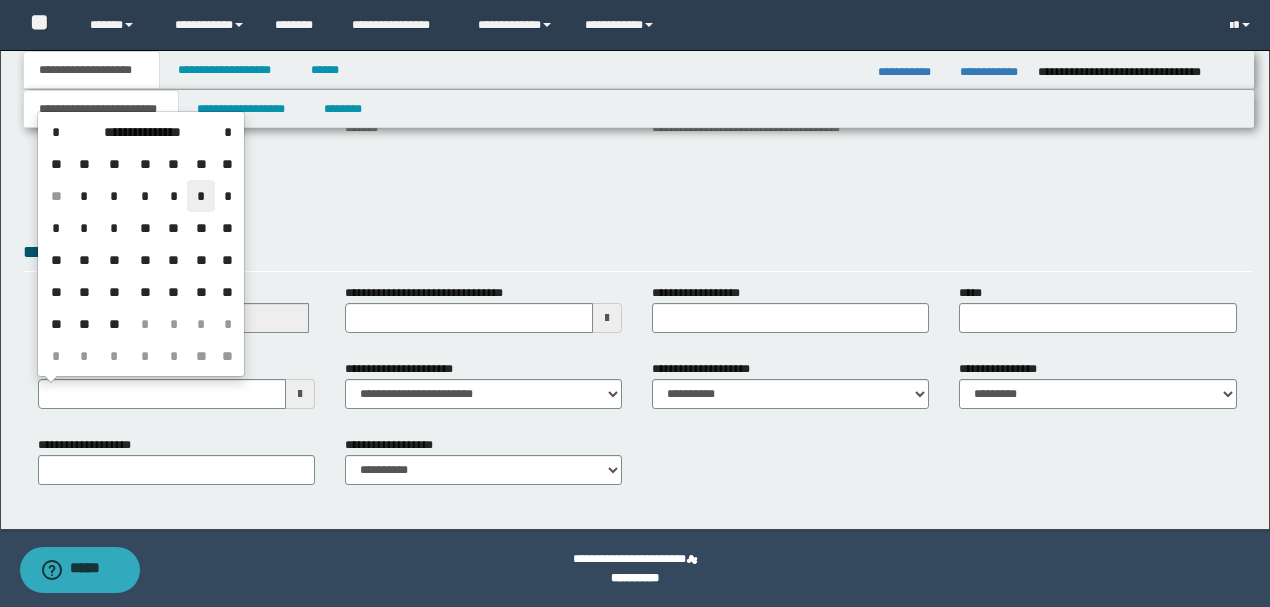 click on "*" at bounding box center (201, 196) 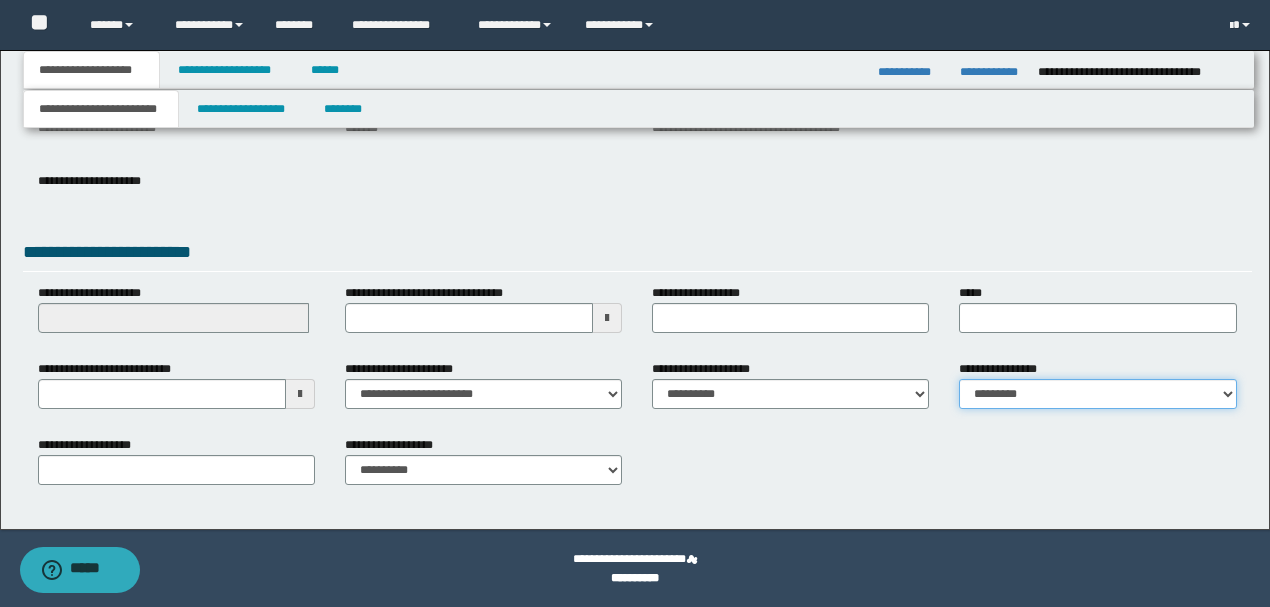 click on "**********" at bounding box center (1097, 394) 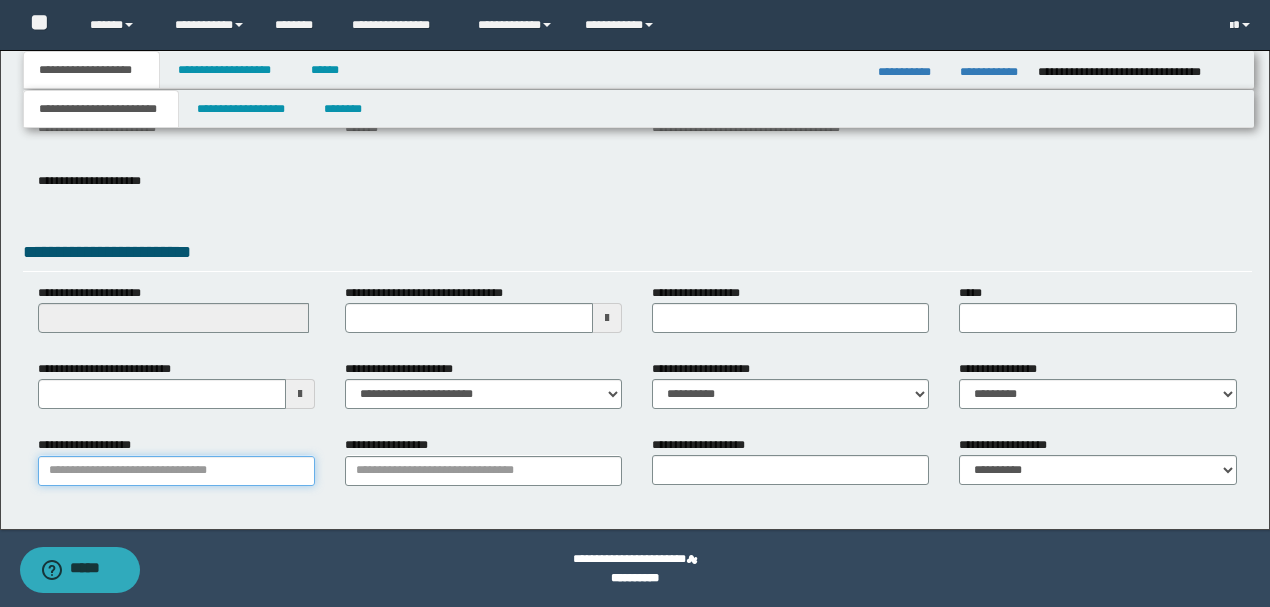 click on "**********" at bounding box center [176, 471] 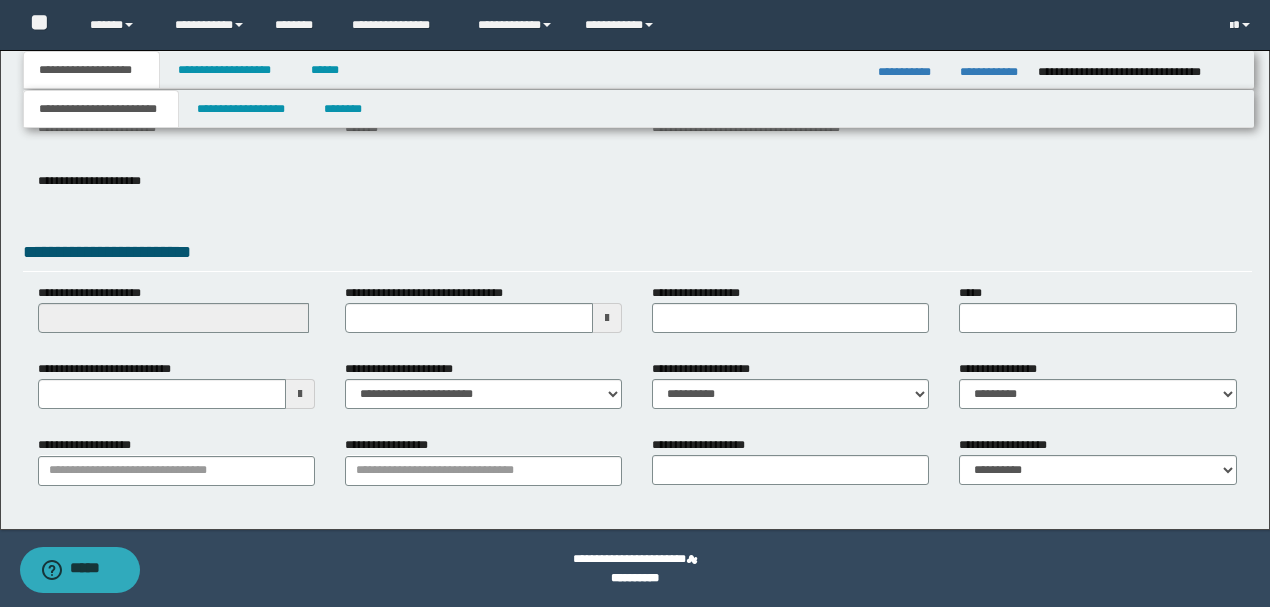 drag, startPoint x: 825, startPoint y: 502, endPoint x: 649, endPoint y: 502, distance: 176 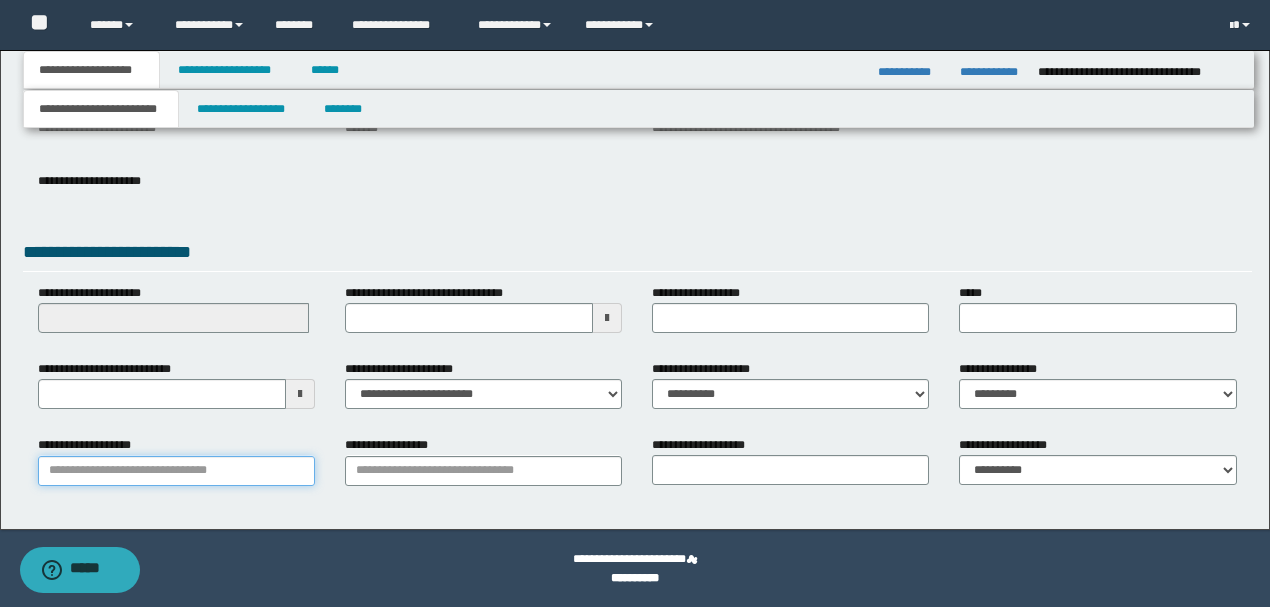 click on "**********" at bounding box center (176, 471) 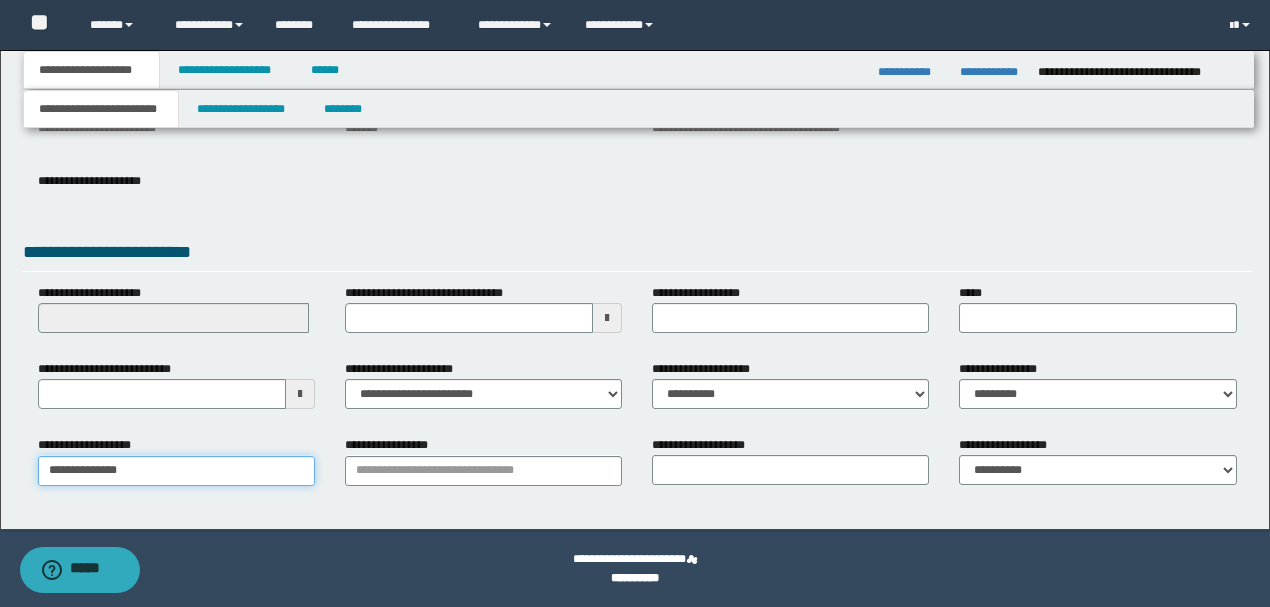 type on "**********" 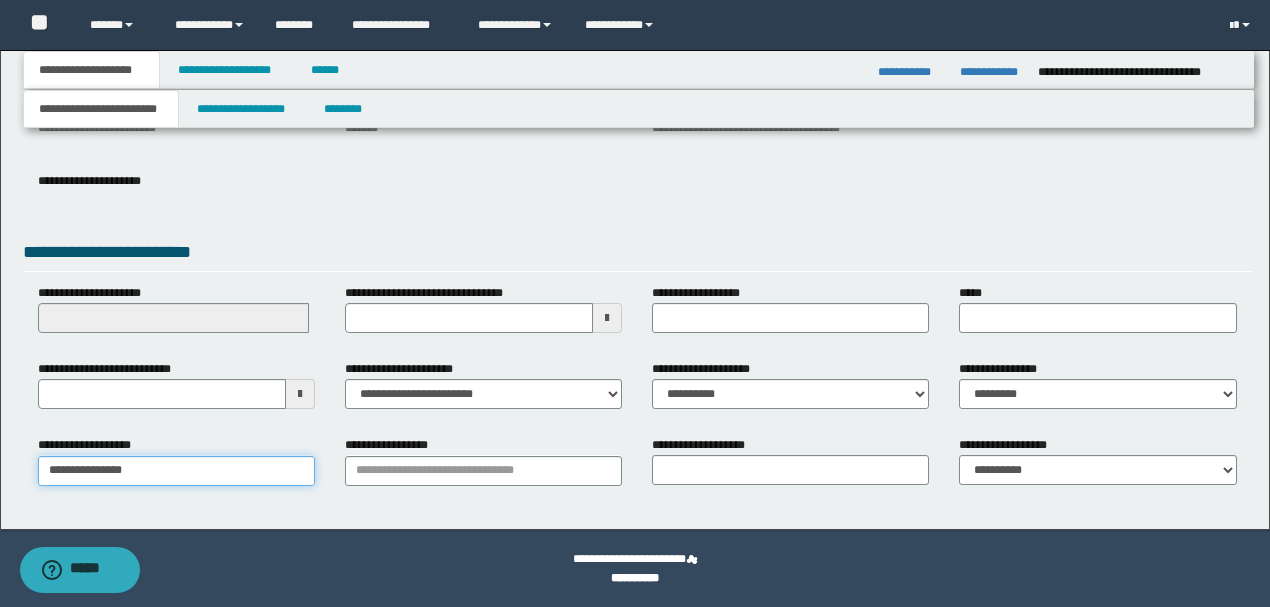 type on "**********" 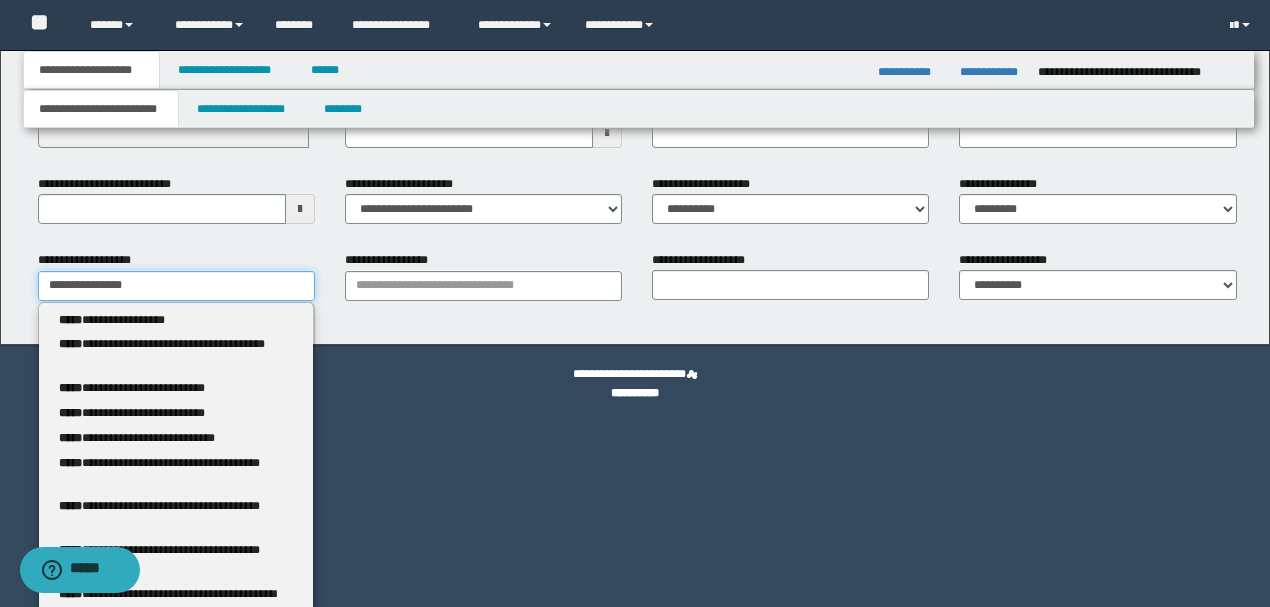 scroll, scrollTop: 419, scrollLeft: 0, axis: vertical 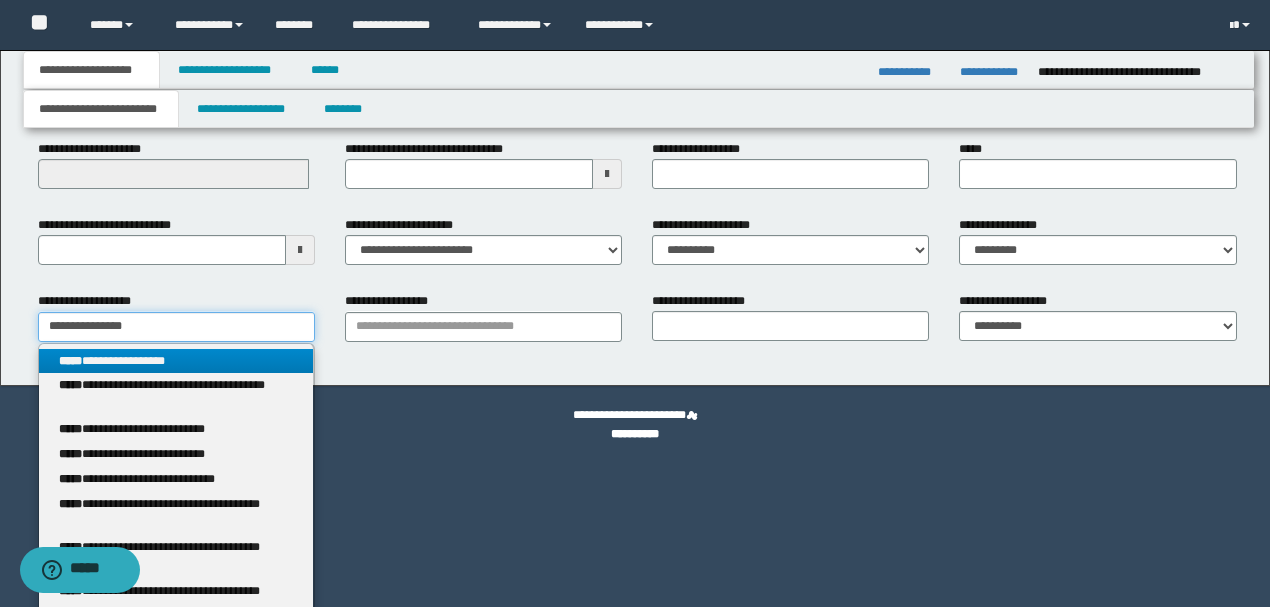 type on "**********" 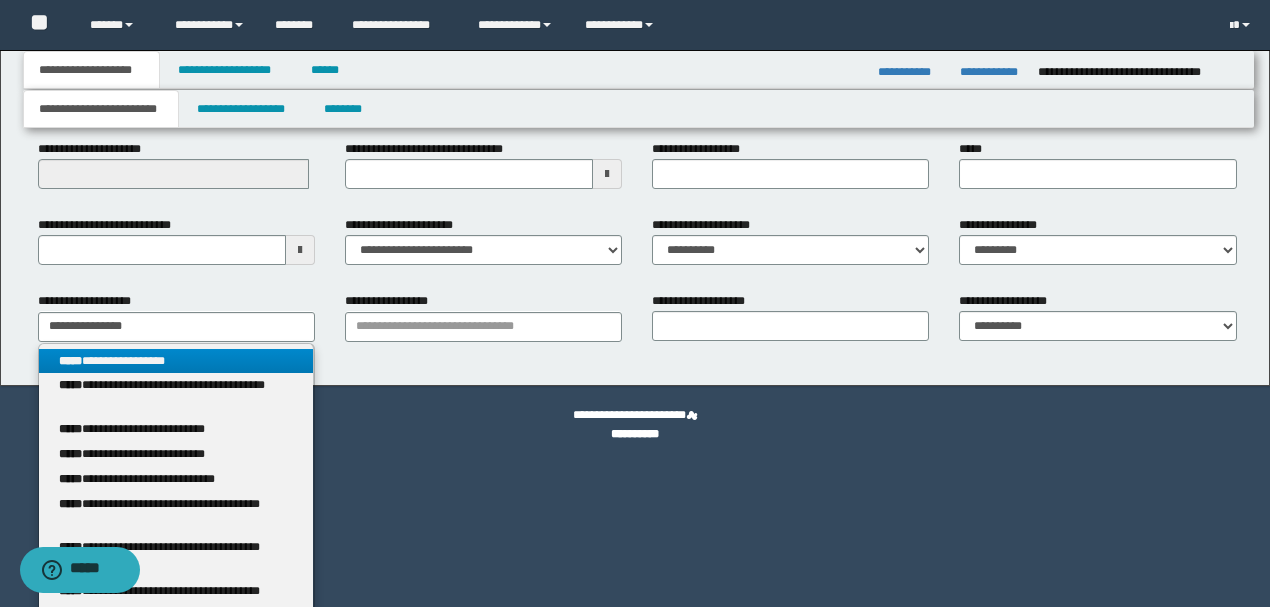 click on "**********" at bounding box center [176, 361] 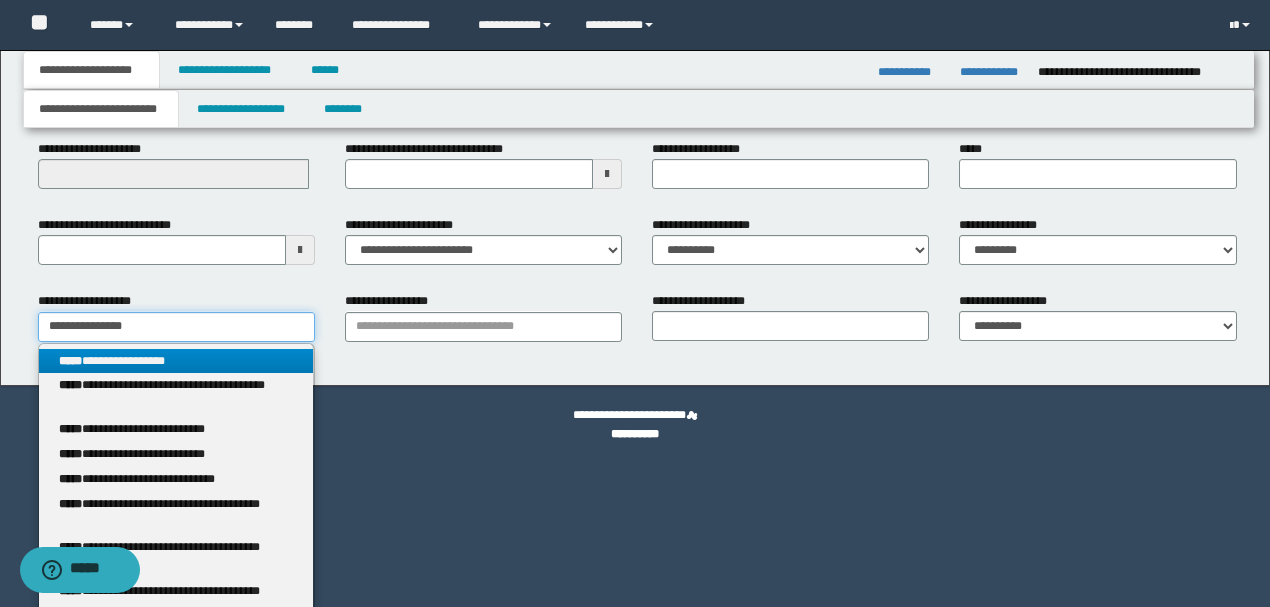 type 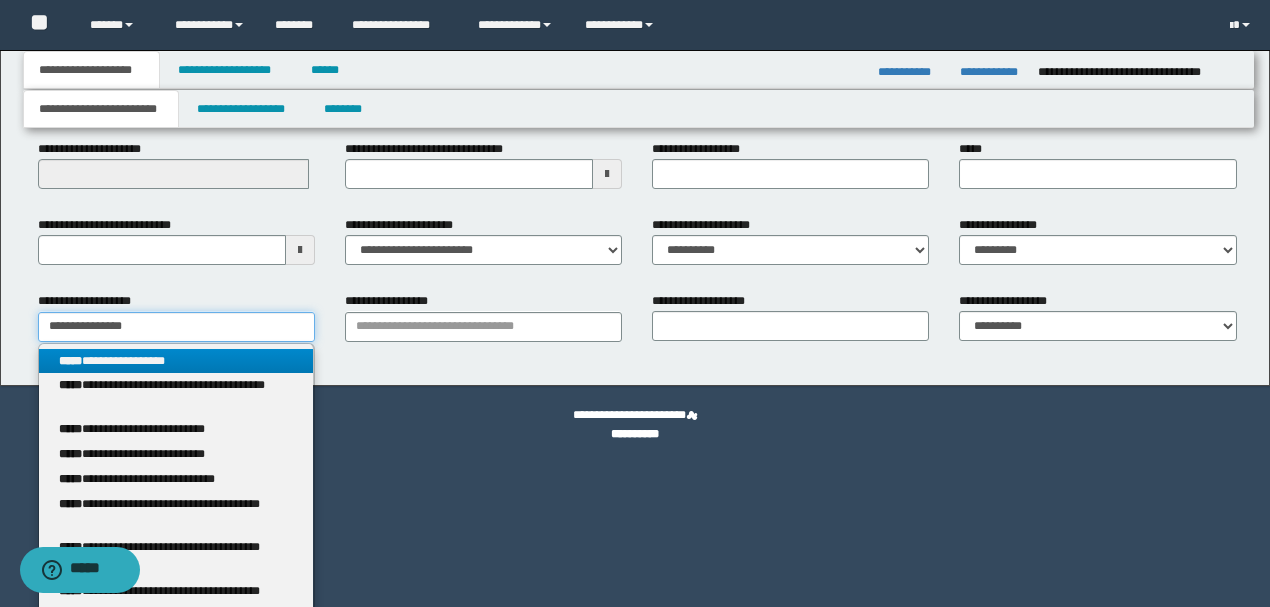scroll, scrollTop: 275, scrollLeft: 0, axis: vertical 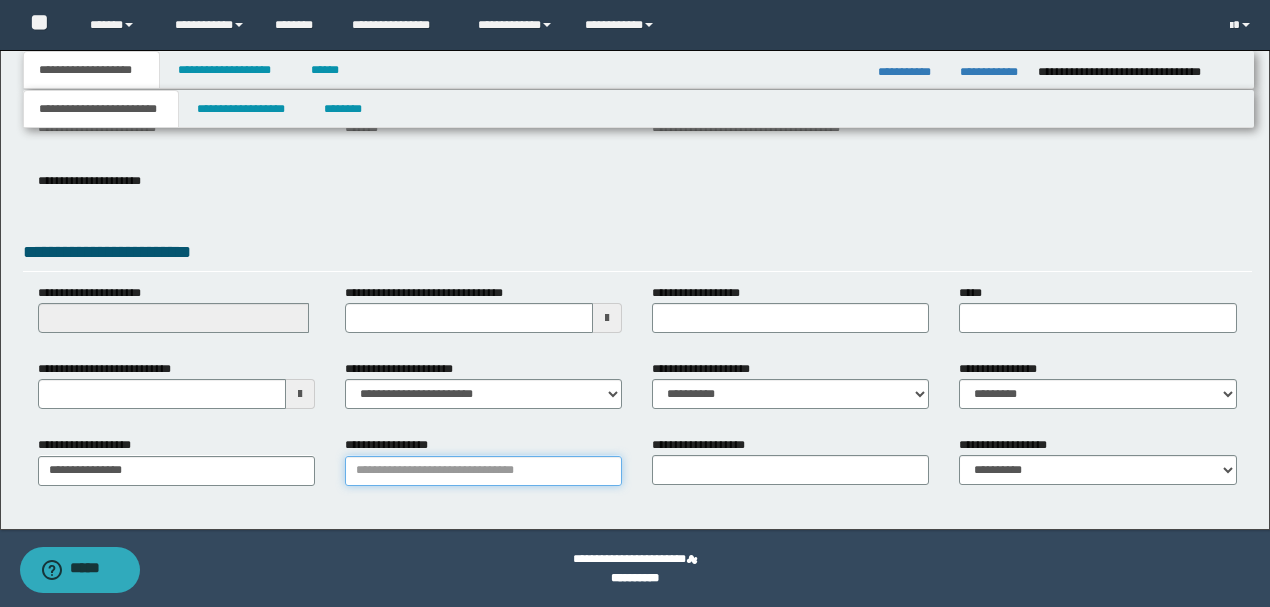 click on "**********" at bounding box center [483, 471] 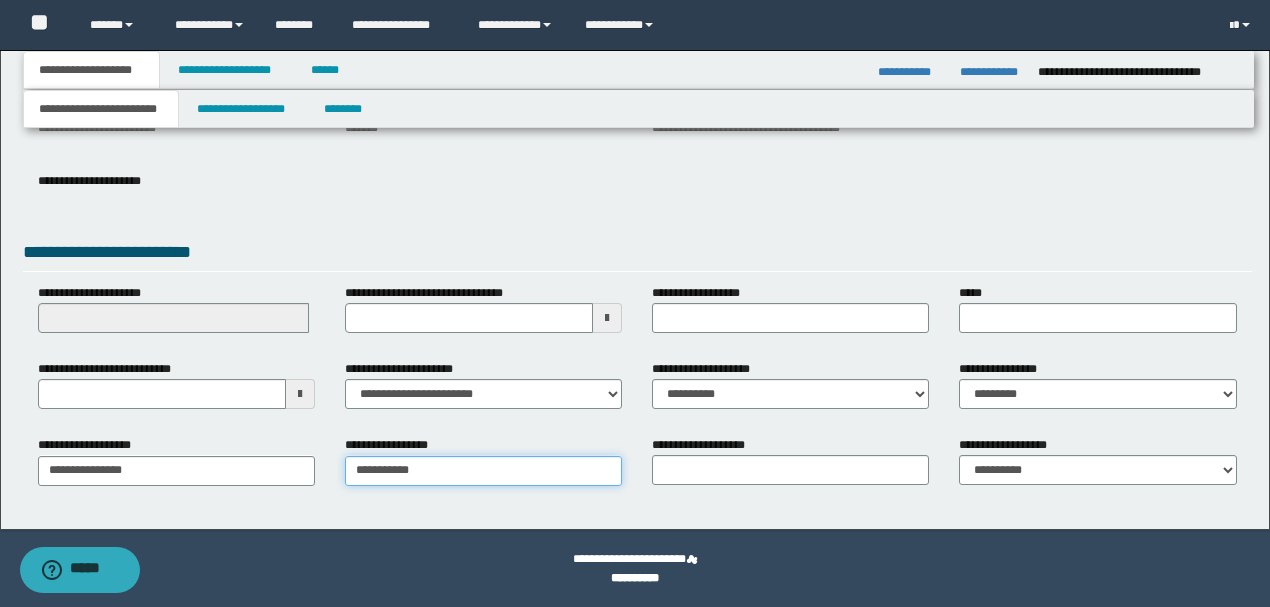 type on "**********" 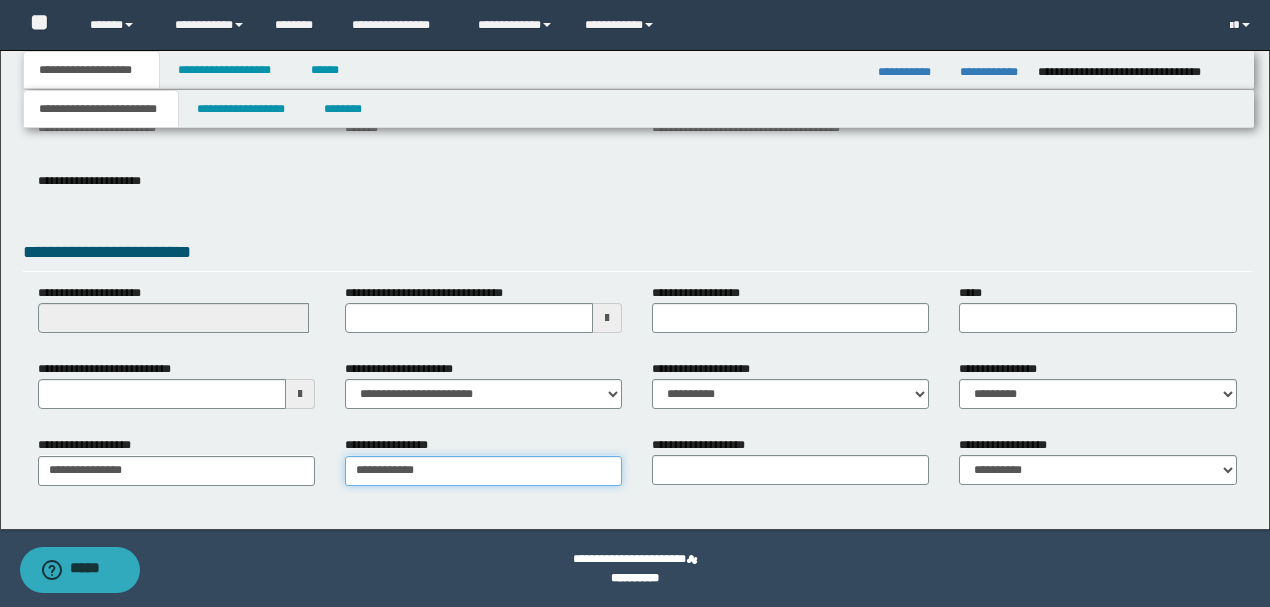 type on "**********" 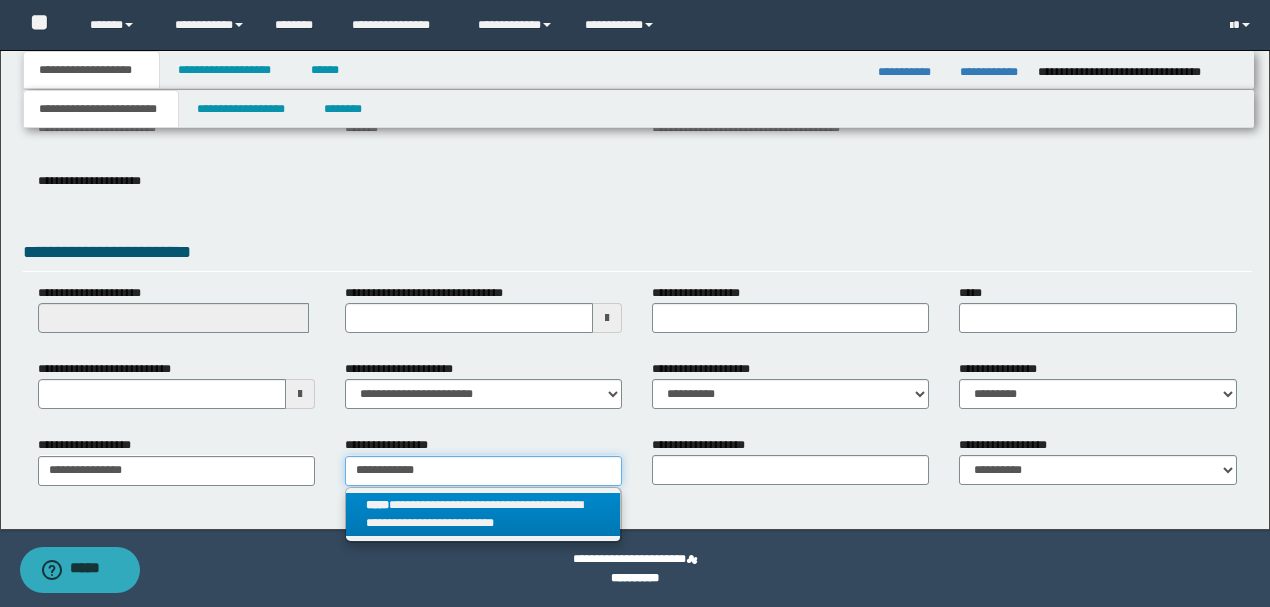 type on "**********" 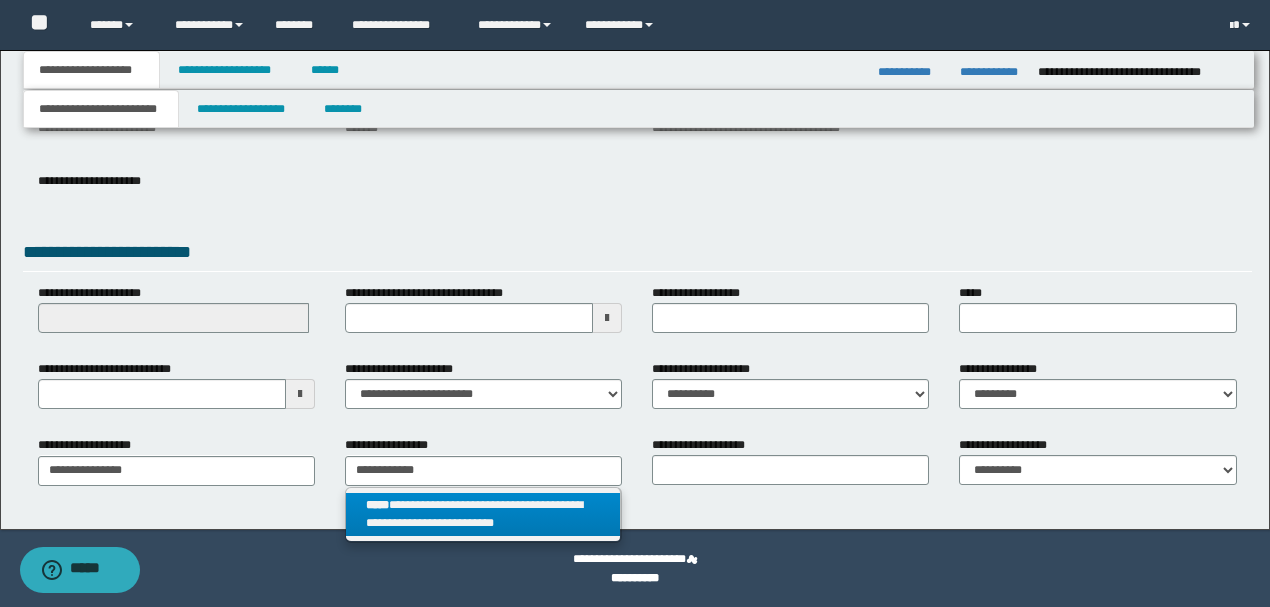click on "**********" at bounding box center (483, 515) 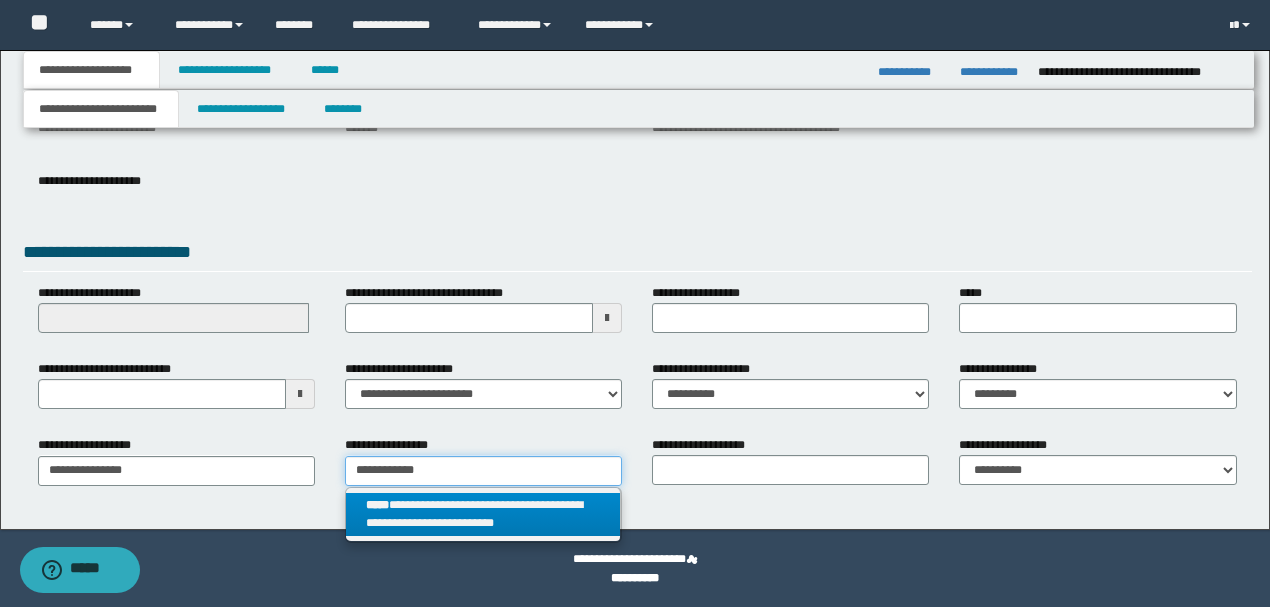 type 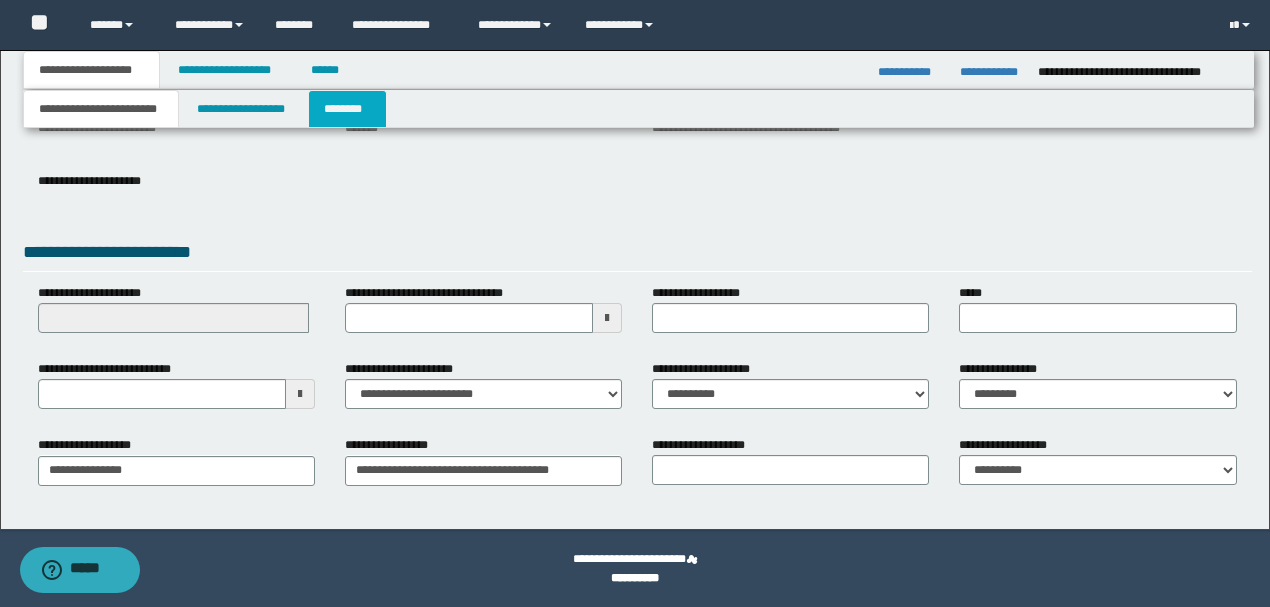 click on "********" at bounding box center (347, 109) 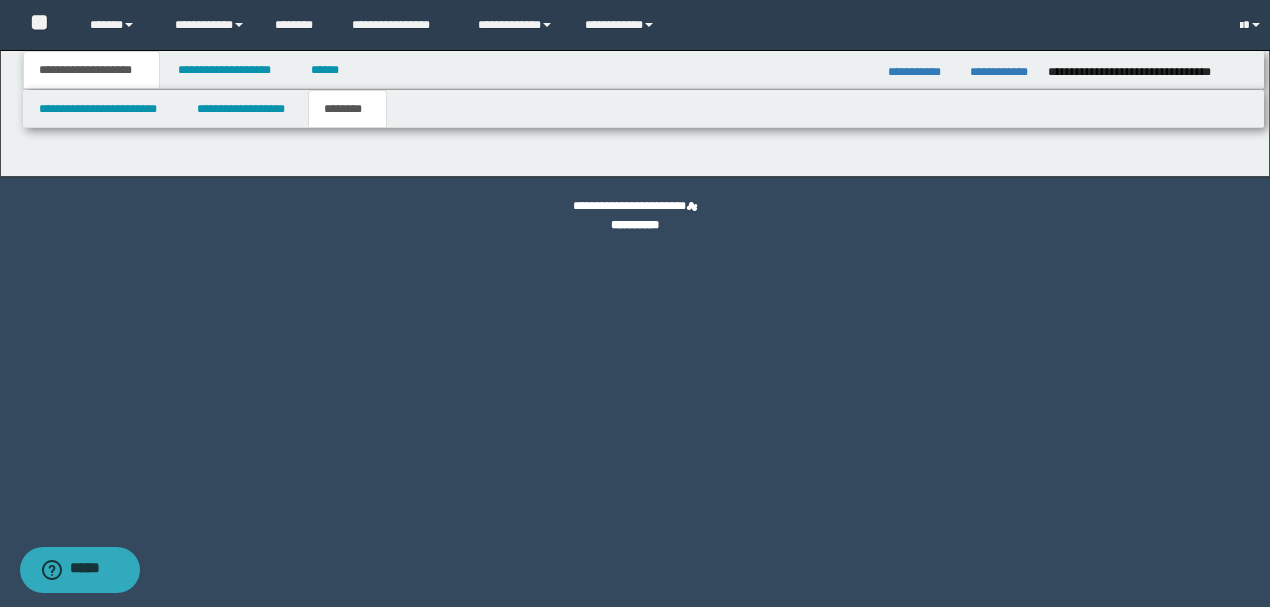 scroll, scrollTop: 0, scrollLeft: 0, axis: both 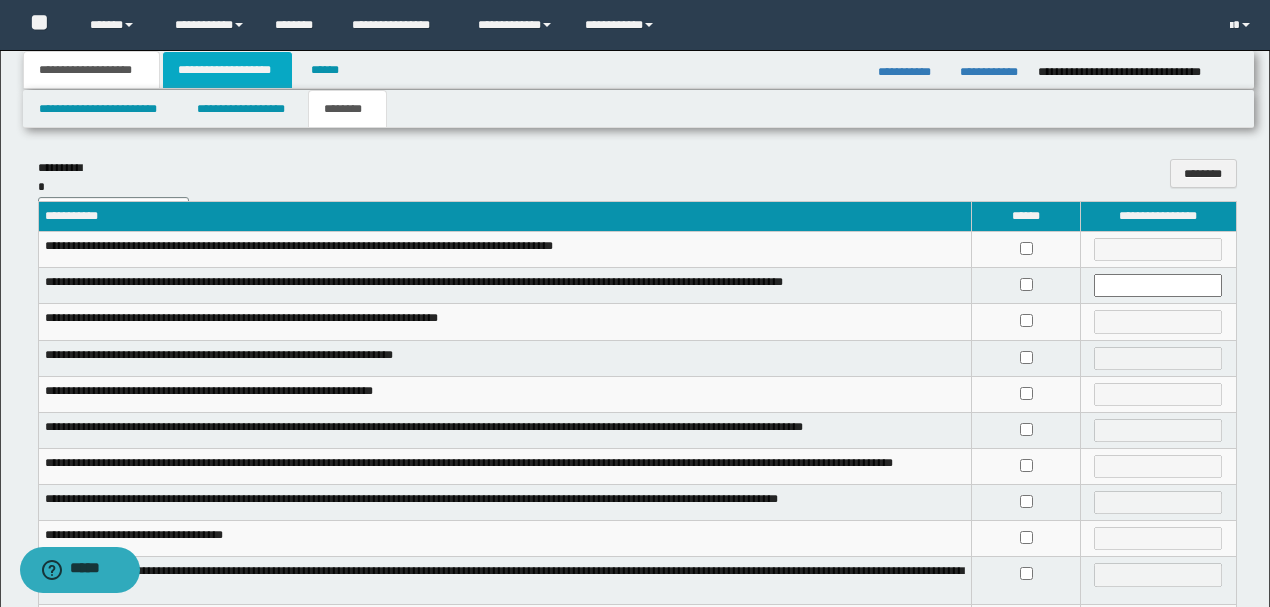 click on "**********" at bounding box center [227, 70] 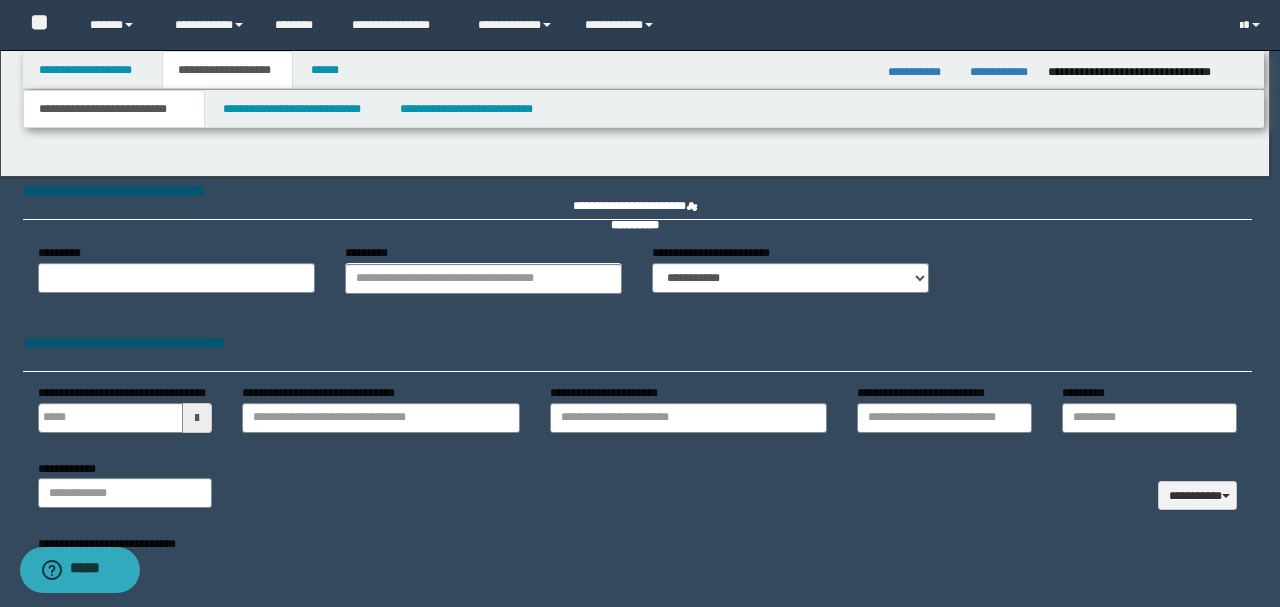 type 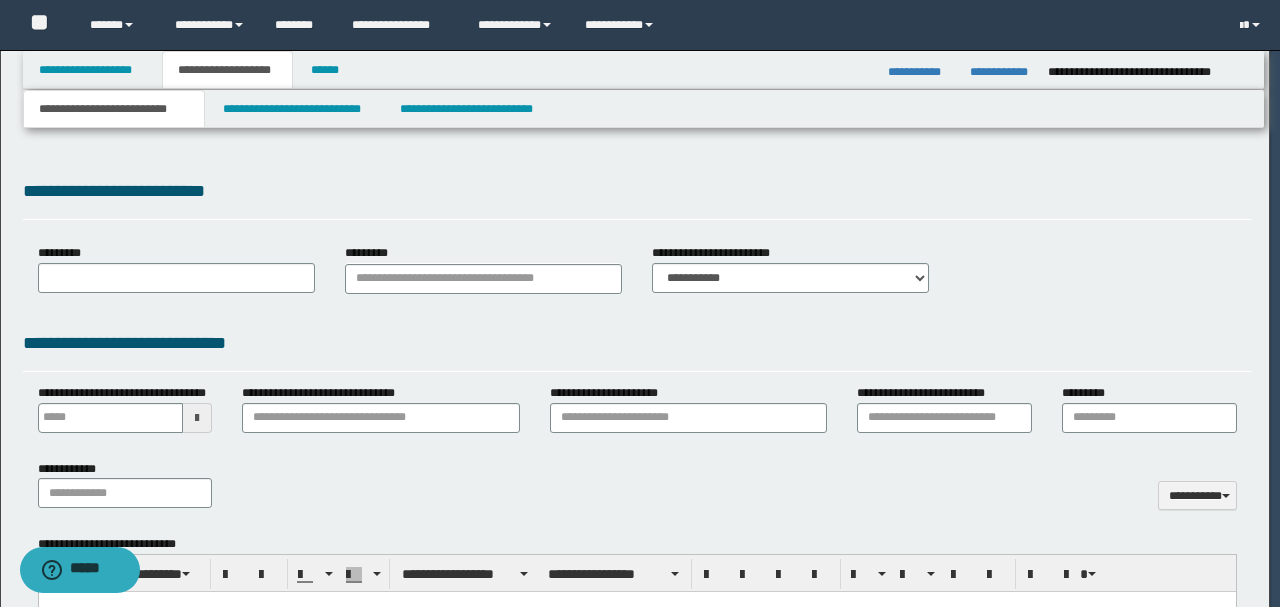 scroll, scrollTop: 0, scrollLeft: 0, axis: both 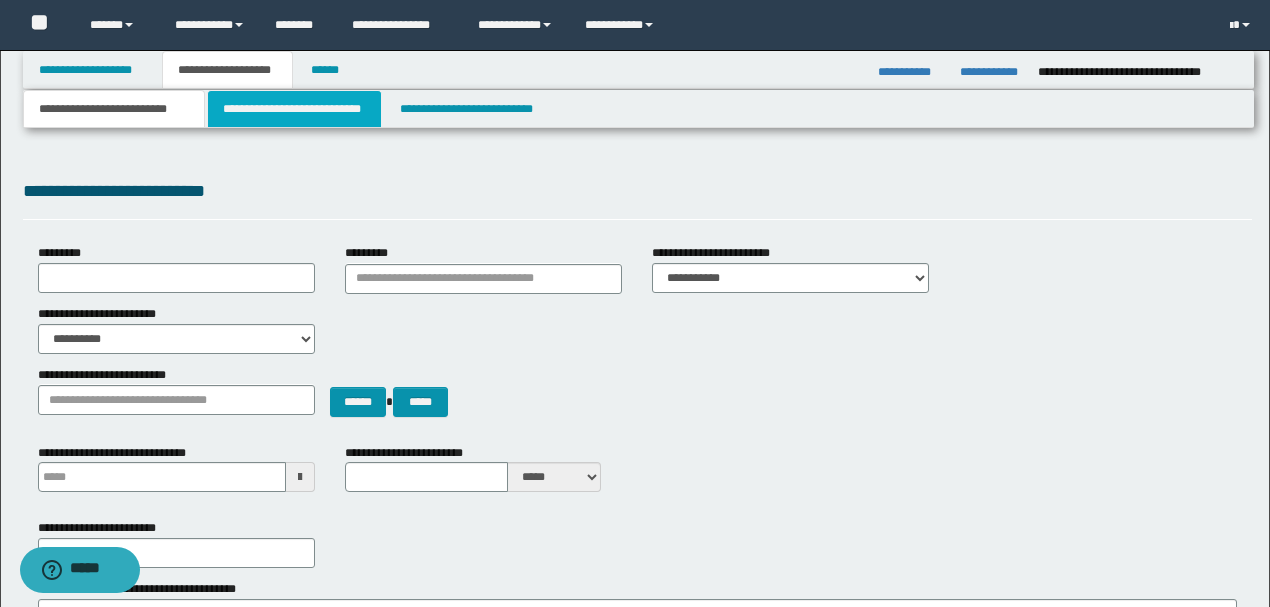 click on "**********" at bounding box center [294, 109] 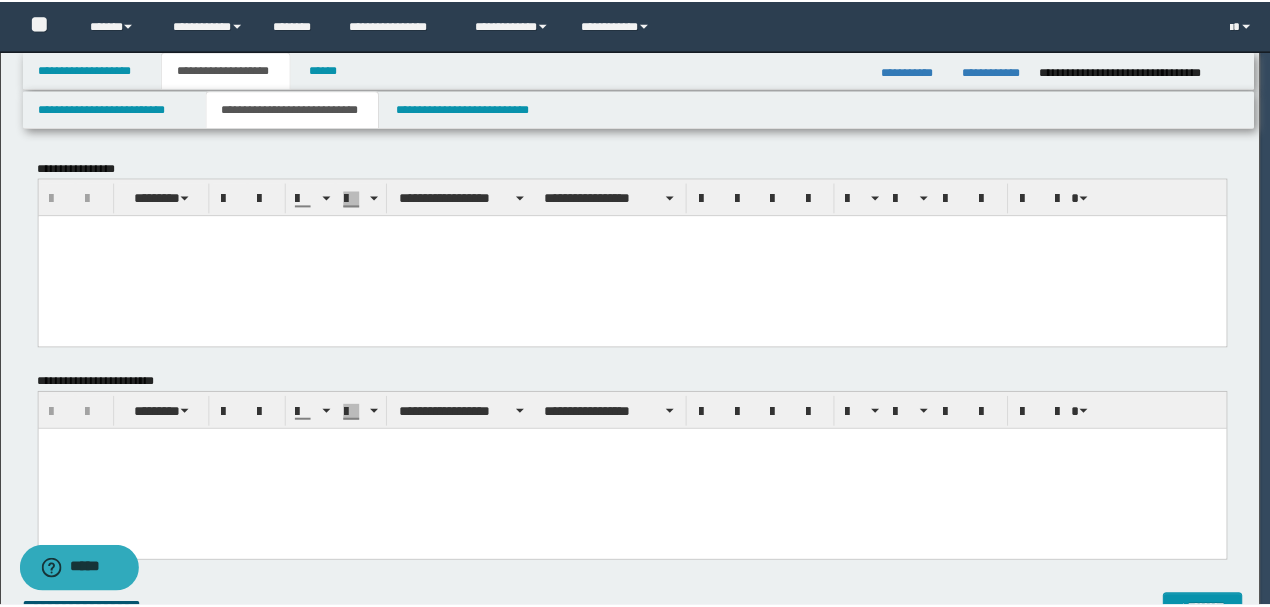 scroll, scrollTop: 0, scrollLeft: 0, axis: both 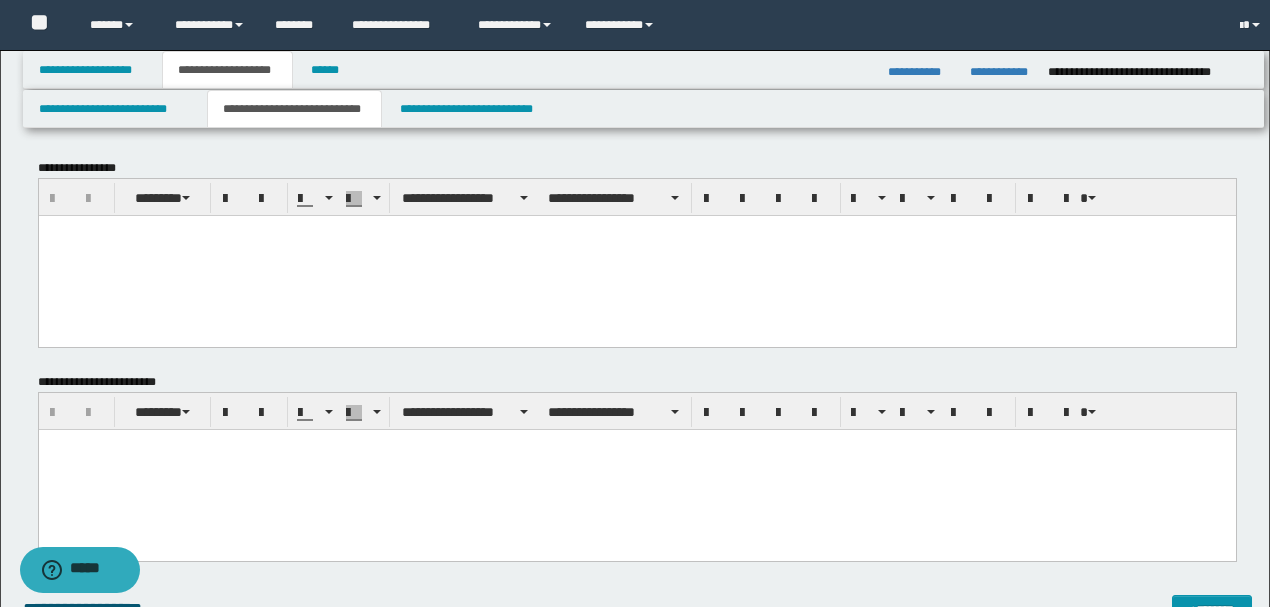 click at bounding box center [636, 255] 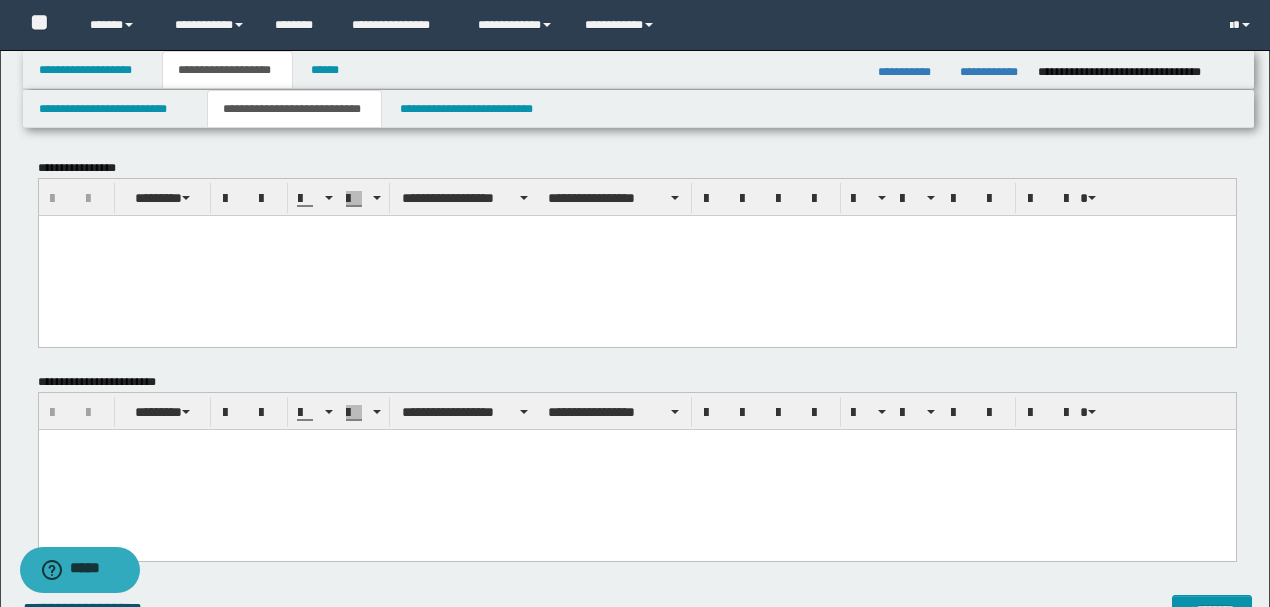 click at bounding box center (636, 255) 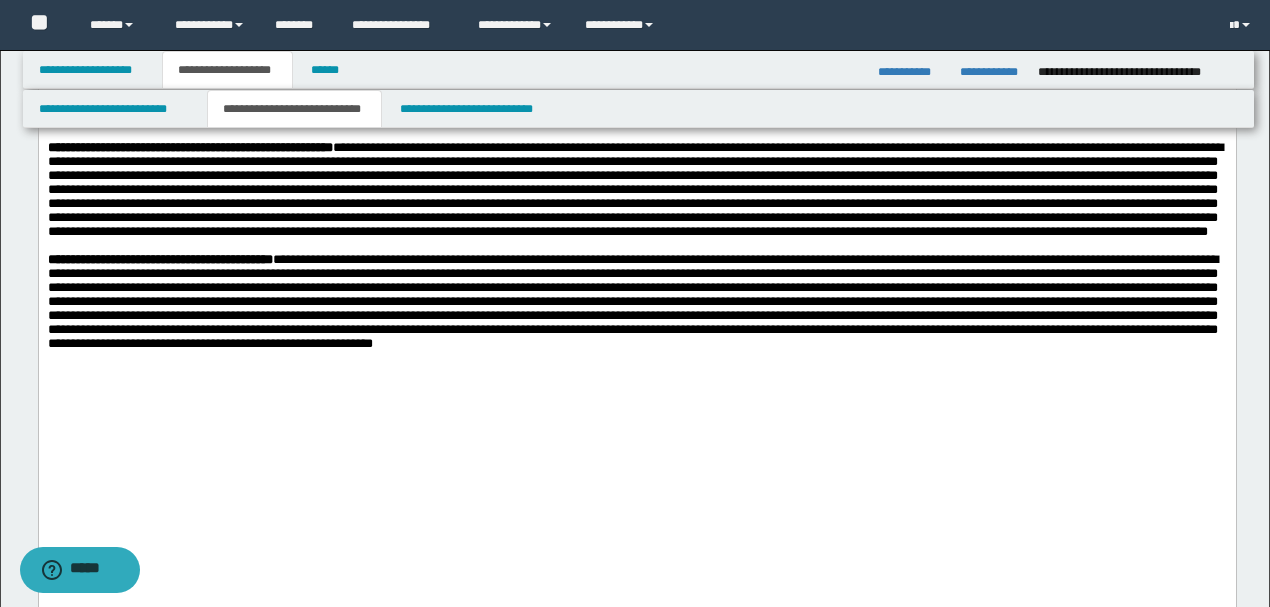 scroll, scrollTop: 1200, scrollLeft: 0, axis: vertical 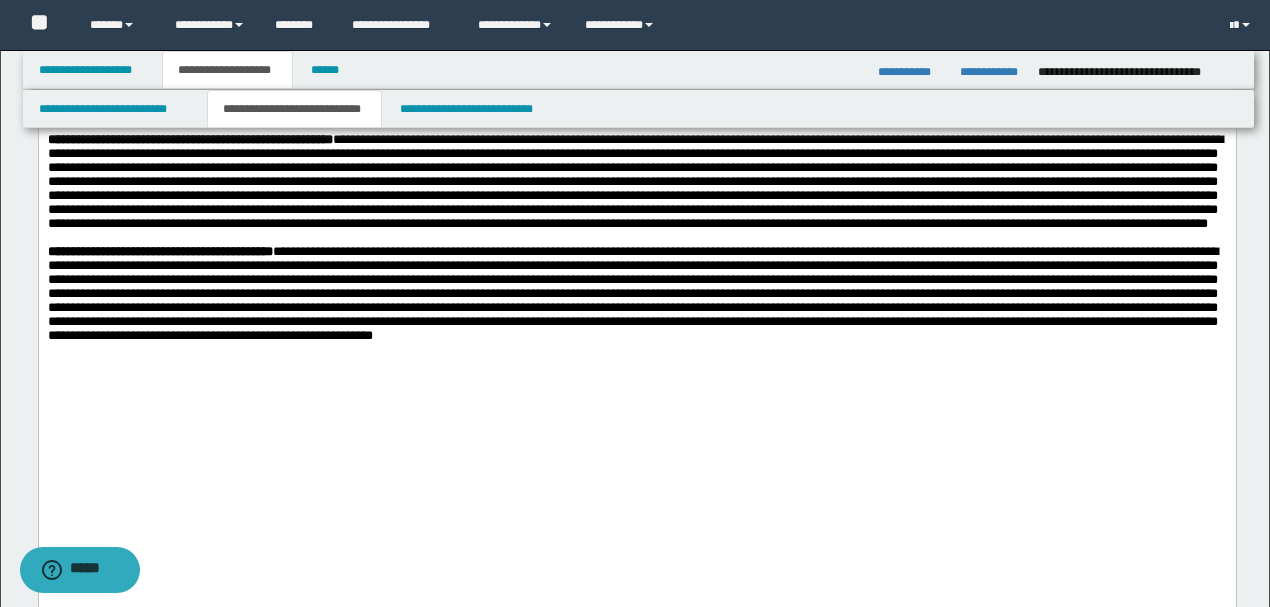 click on "**********" at bounding box center [159, 251] 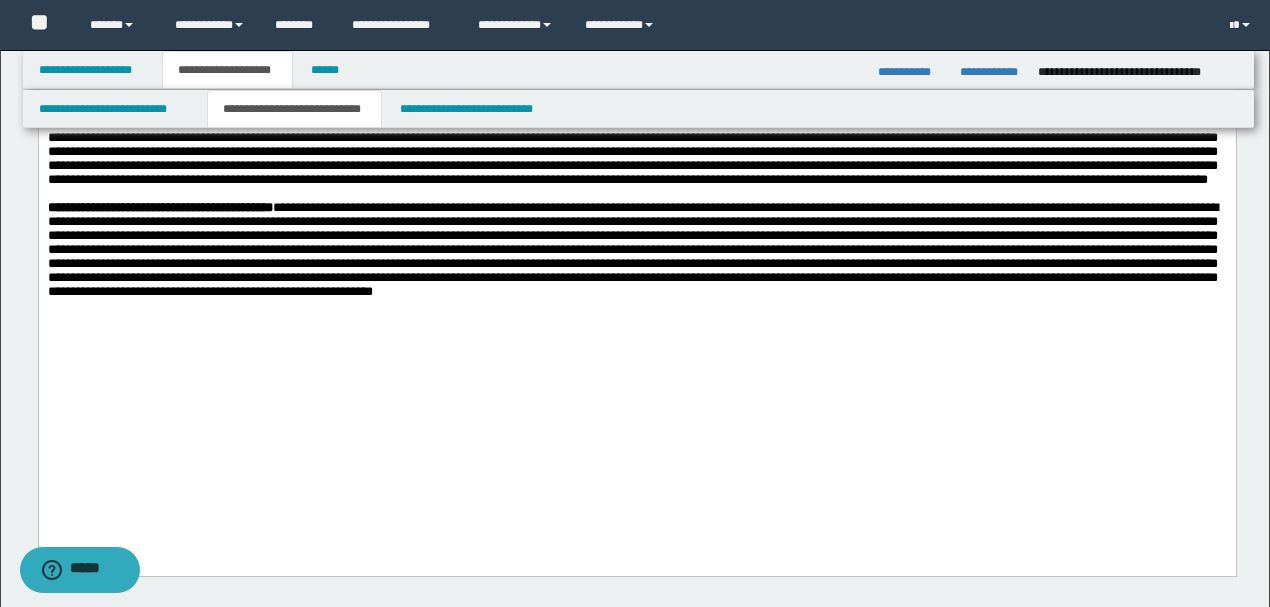 scroll, scrollTop: 1266, scrollLeft: 0, axis: vertical 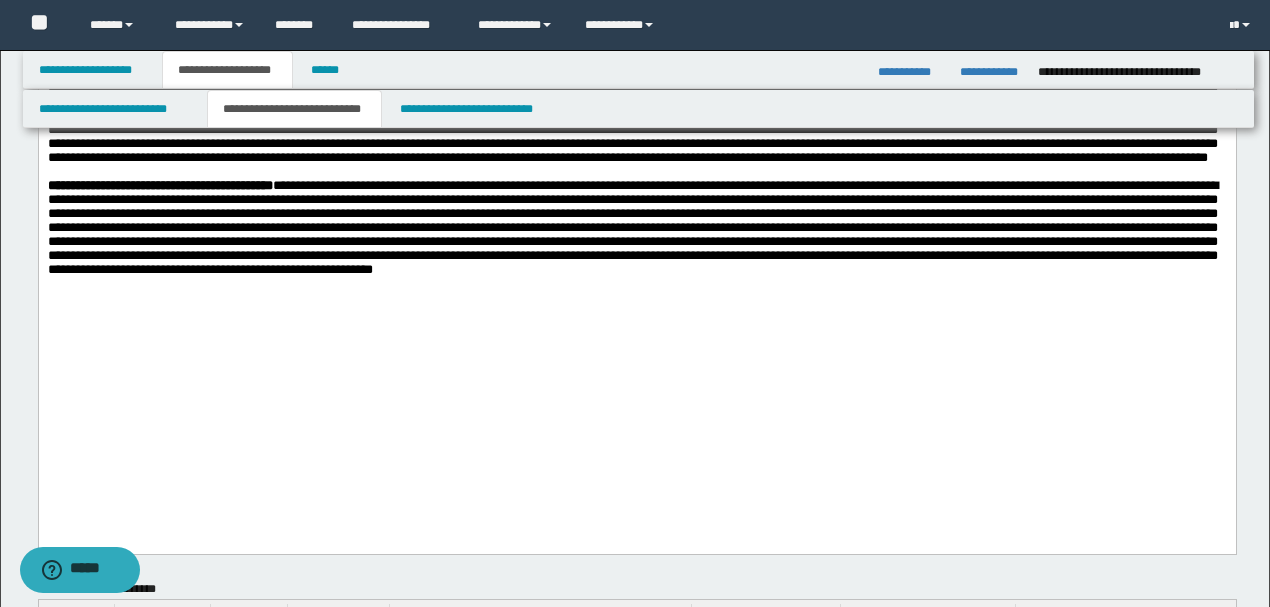click on "**********" at bounding box center [159, 185] 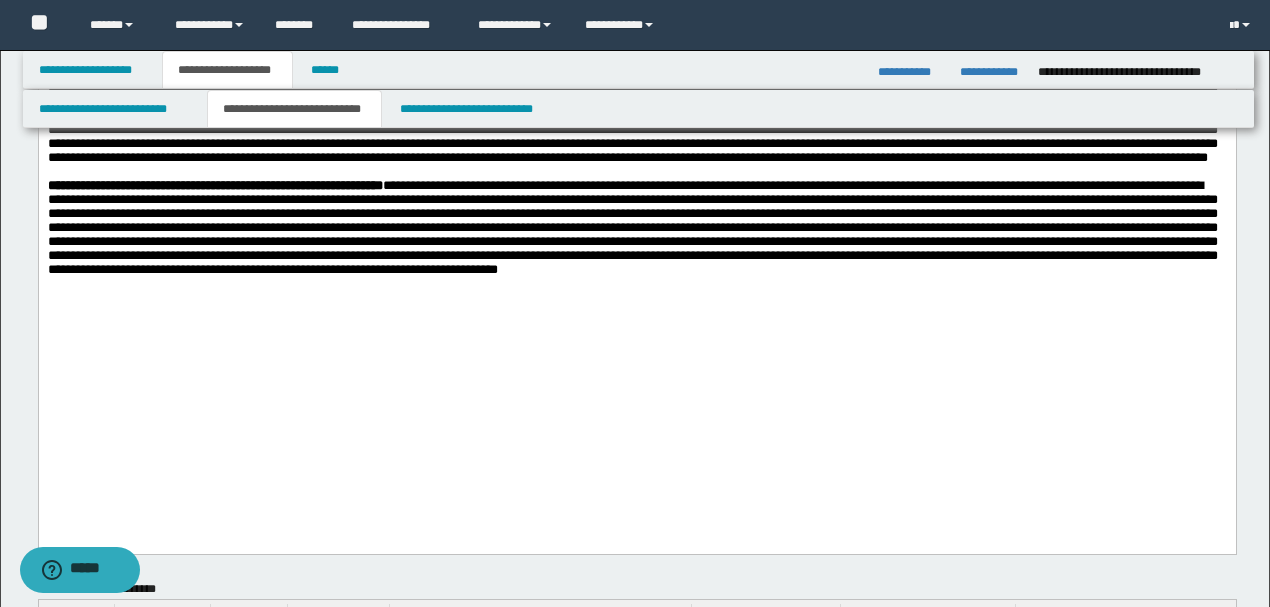 click on "**********" at bounding box center [636, -358] 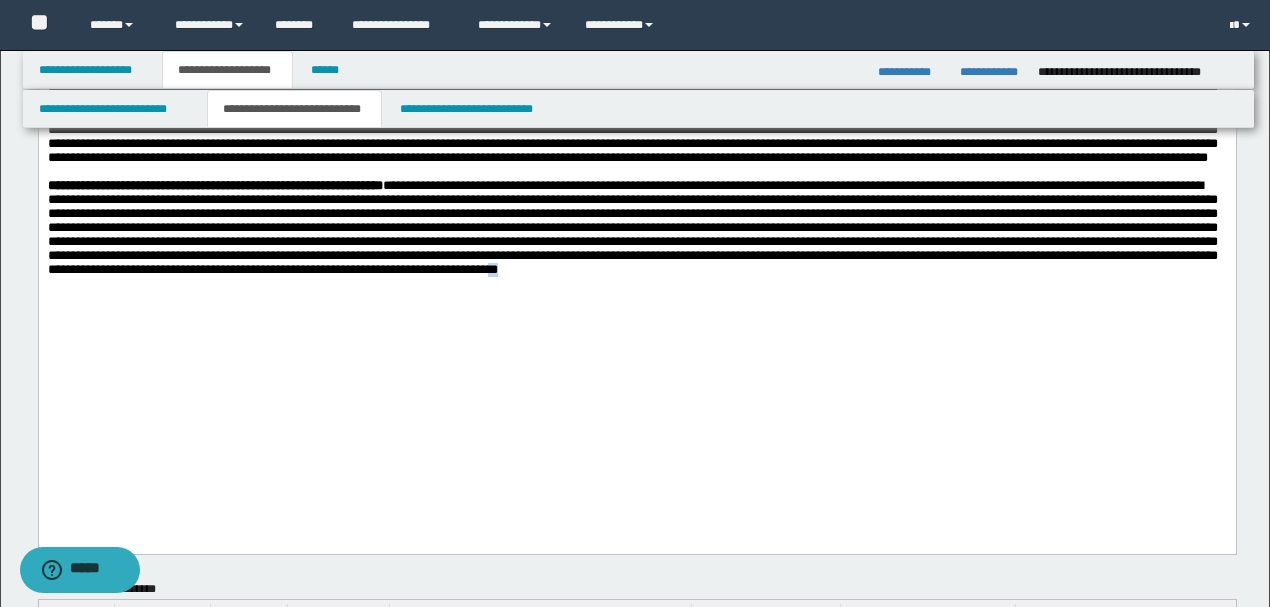 drag, startPoint x: 1193, startPoint y: 441, endPoint x: 1208, endPoint y: 441, distance: 15 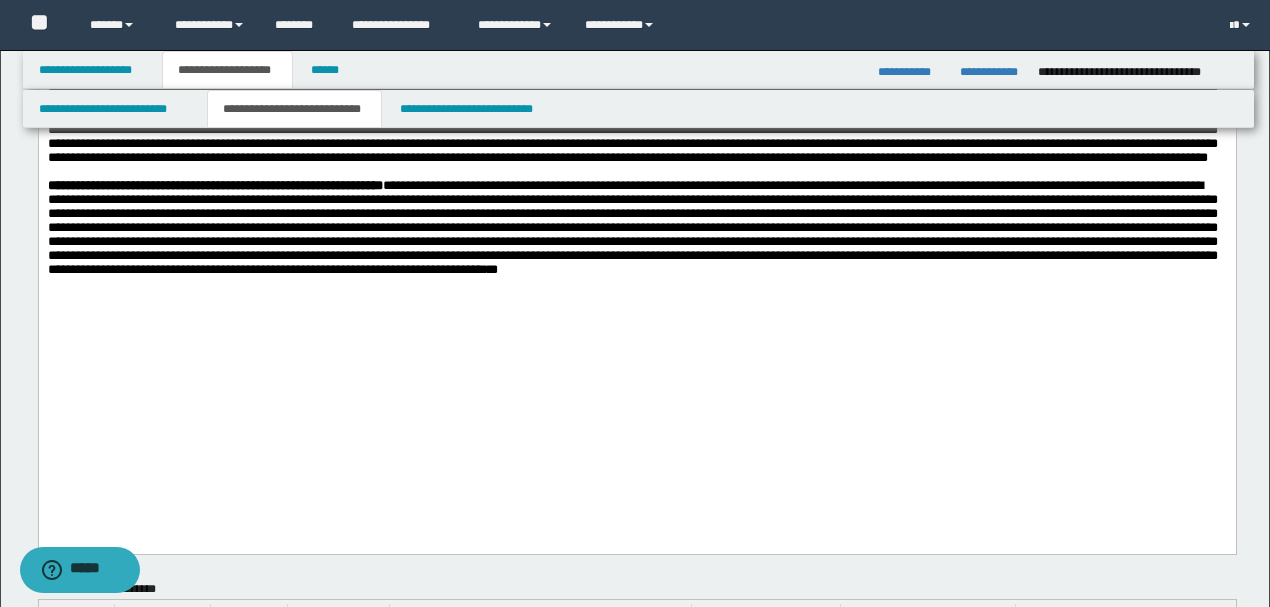 click at bounding box center (636, 172) 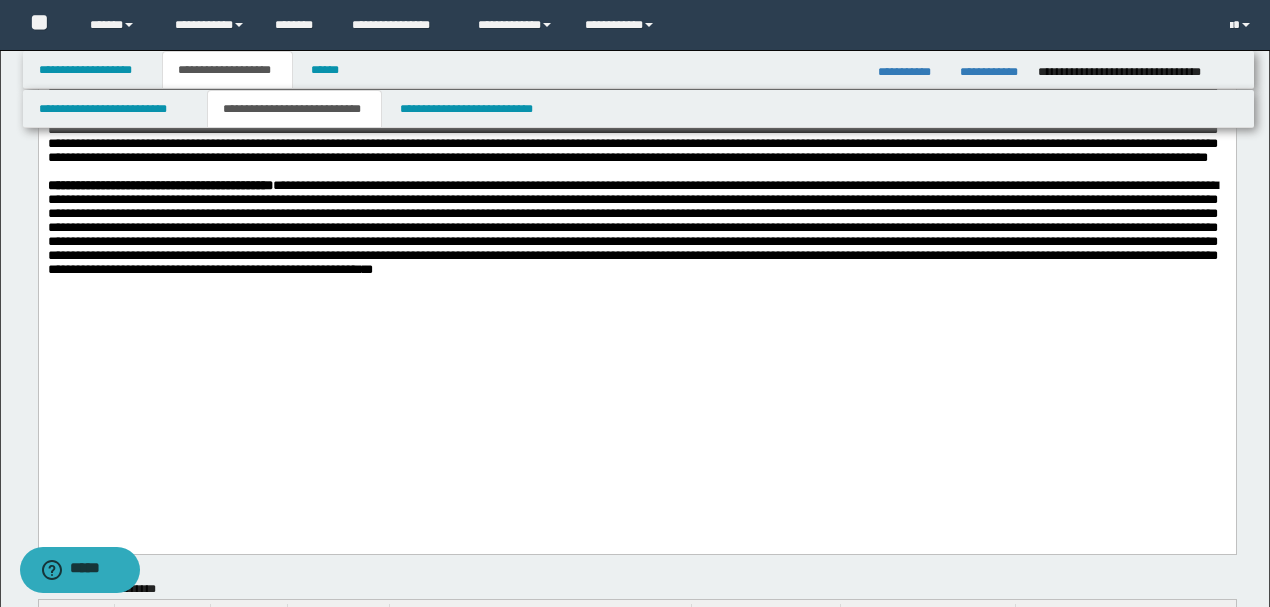 click on "**" at bounding box center [632, 227] 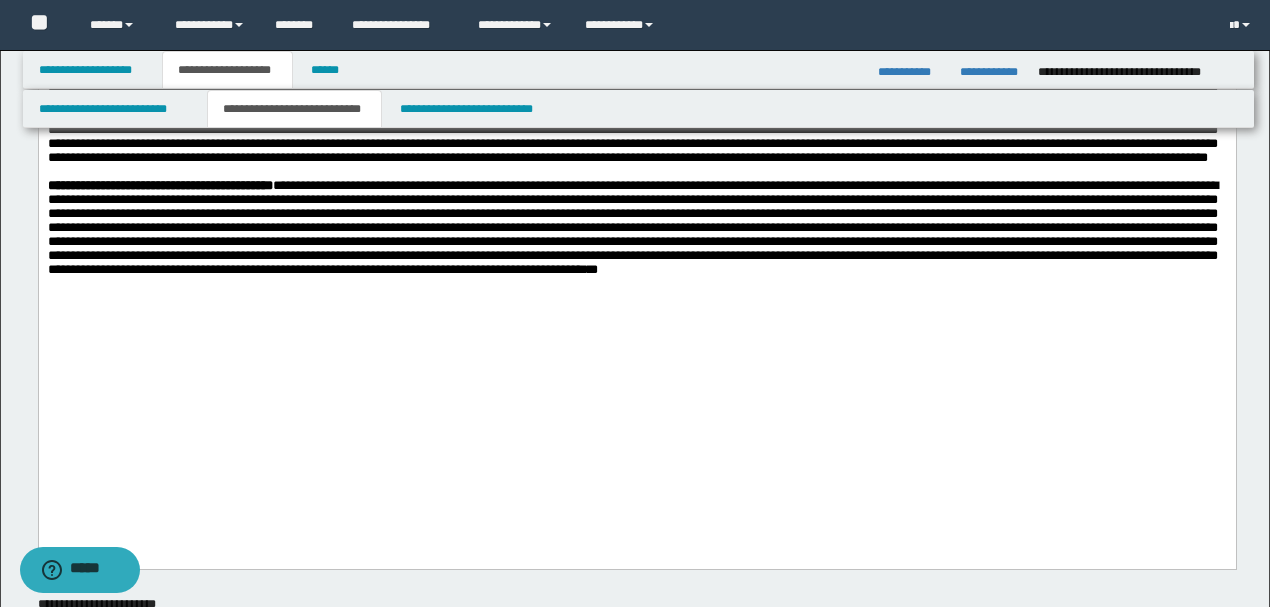 click on "**********" at bounding box center (636, -358) 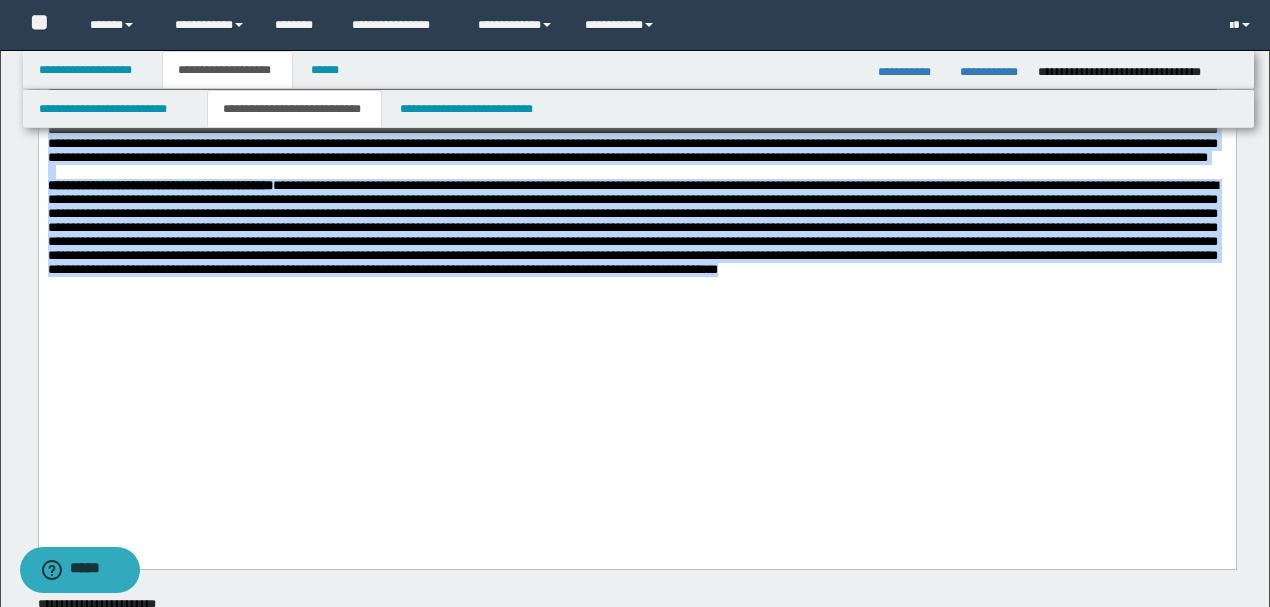 drag, startPoint x: 936, startPoint y: 201, endPoint x: 1027, endPoint y: 475, distance: 288.71613 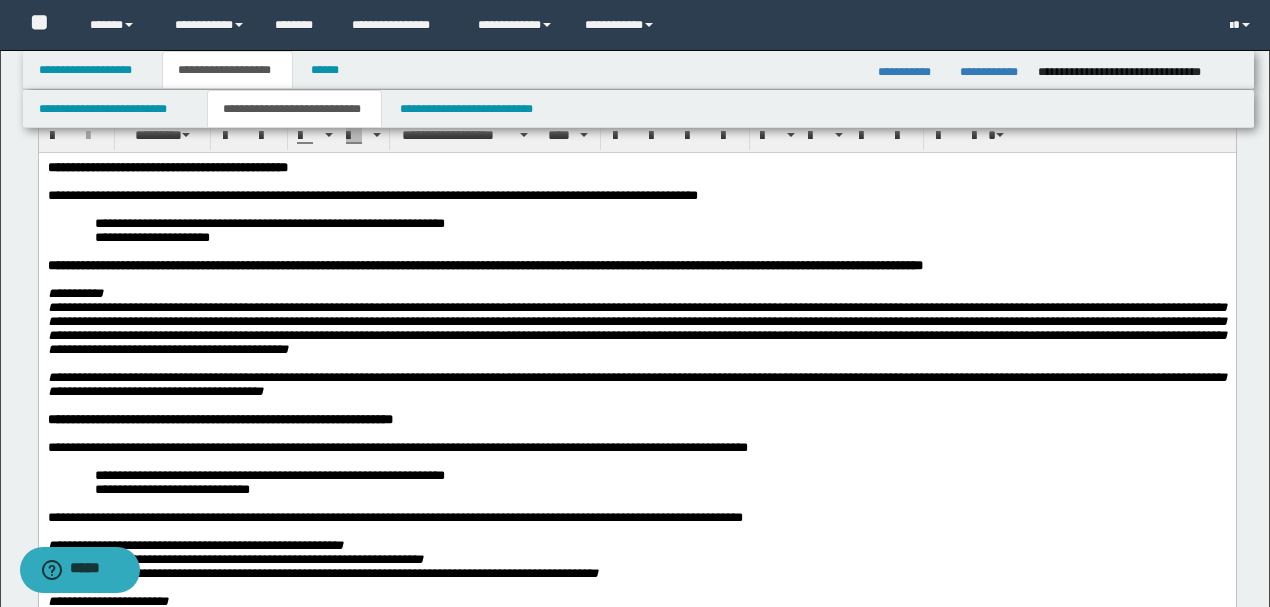 scroll, scrollTop: 0, scrollLeft: 0, axis: both 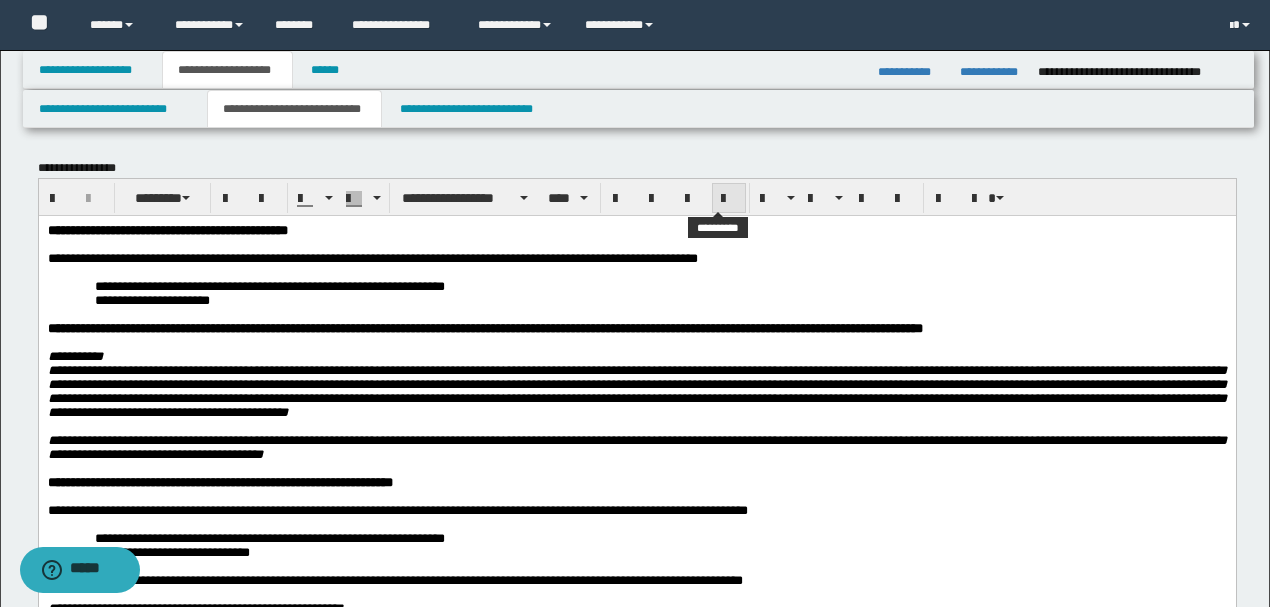 click at bounding box center [729, 199] 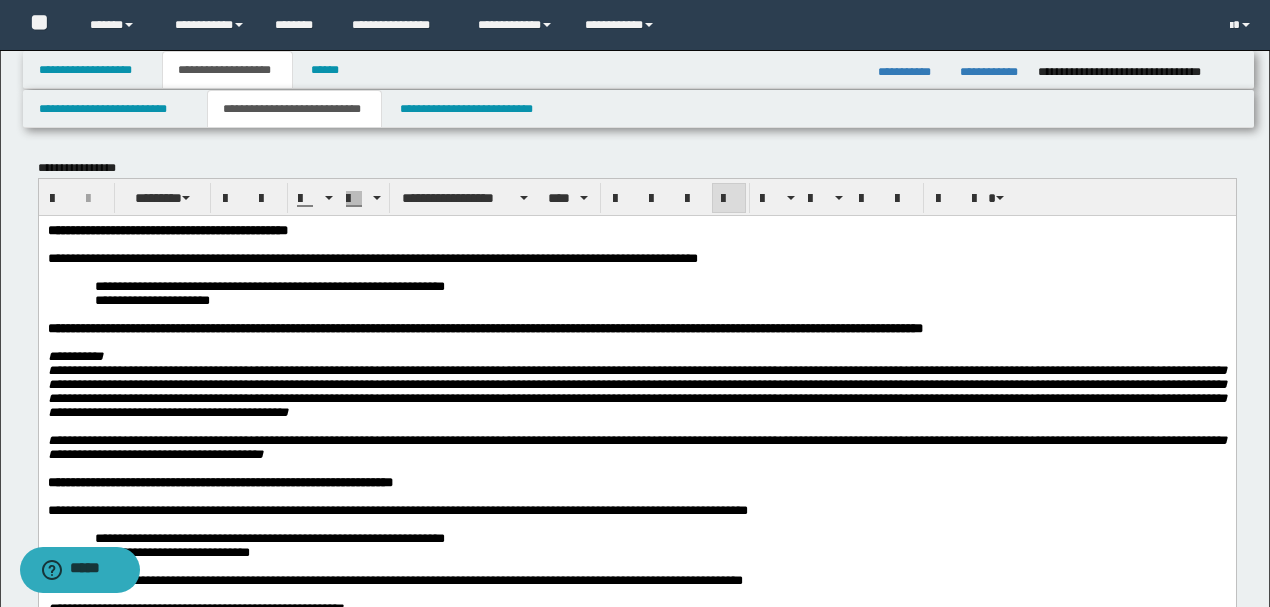 click on "**********" at bounding box center (636, 390) 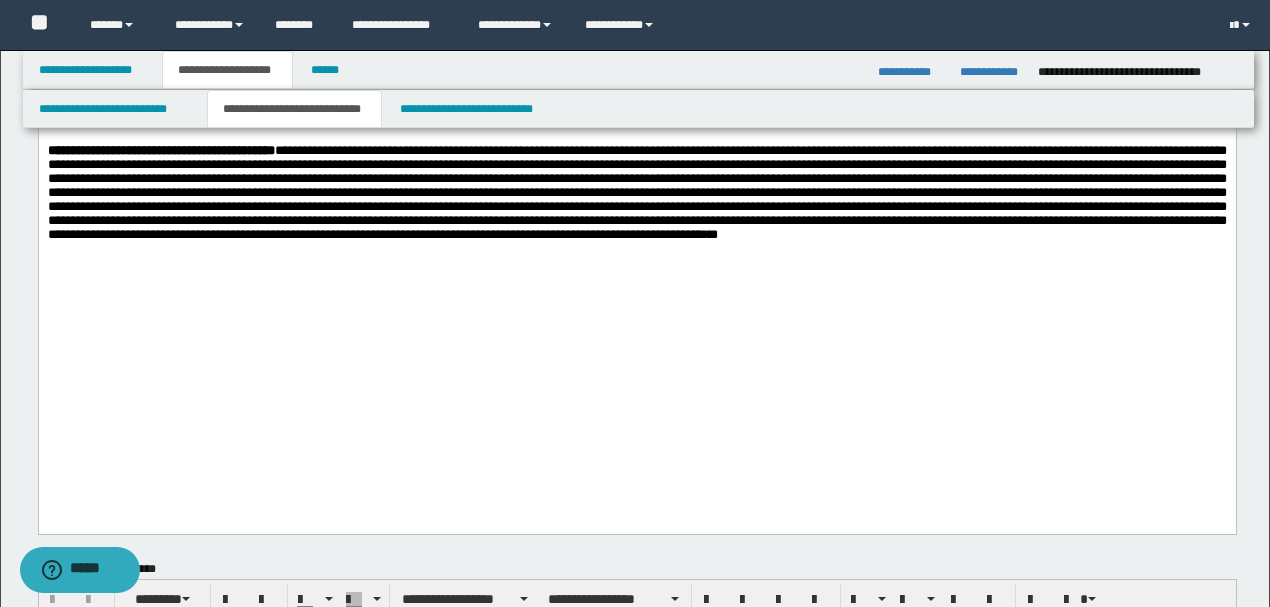 scroll, scrollTop: 1200, scrollLeft: 0, axis: vertical 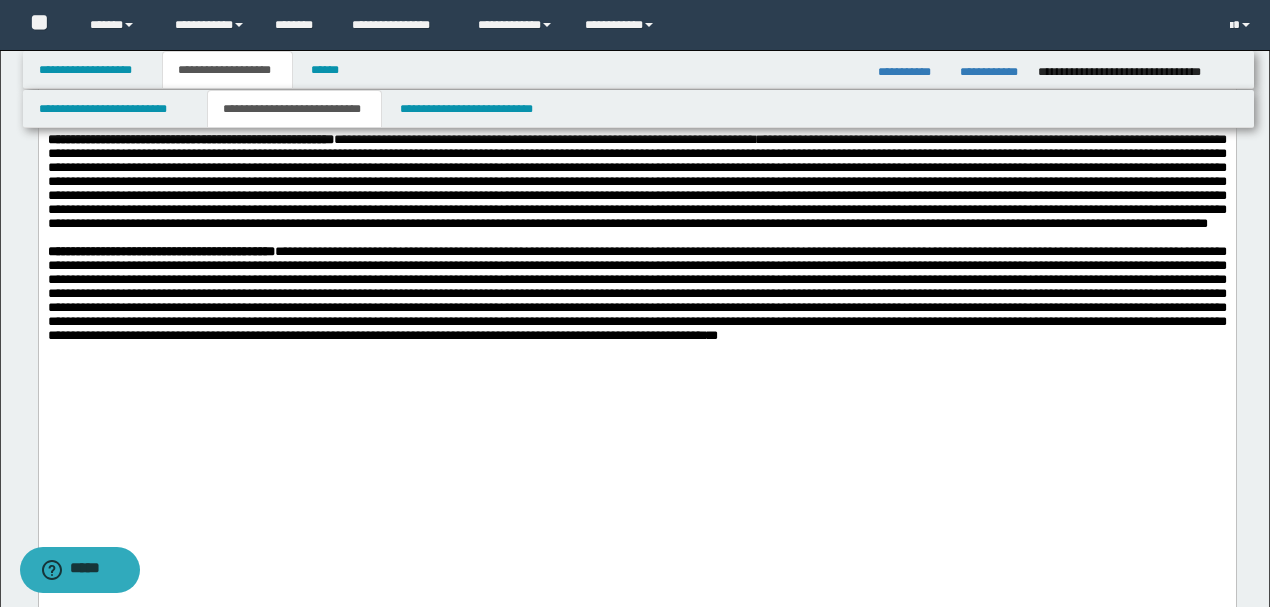 click at bounding box center (636, 181) 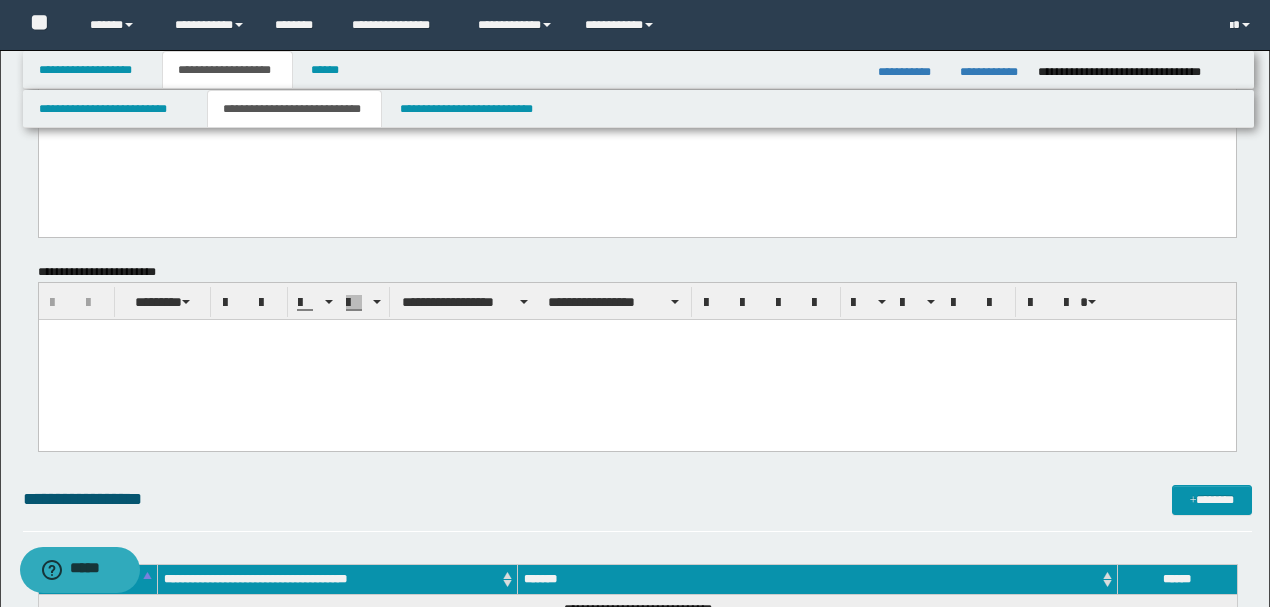 scroll, scrollTop: 1600, scrollLeft: 0, axis: vertical 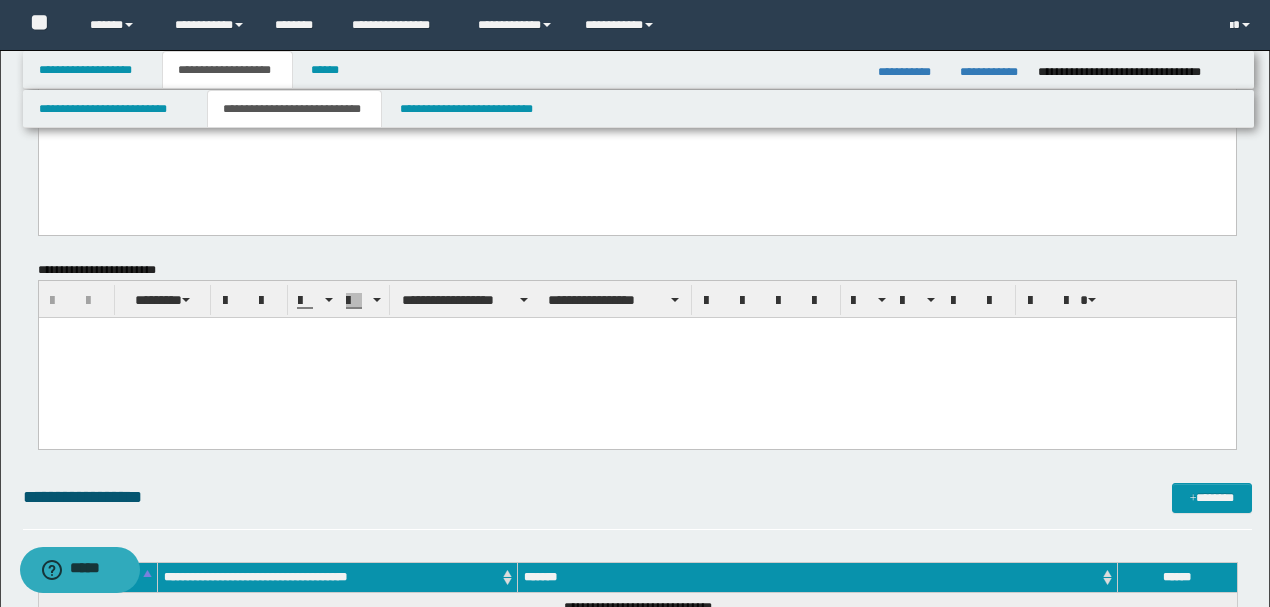 click at bounding box center (636, 358) 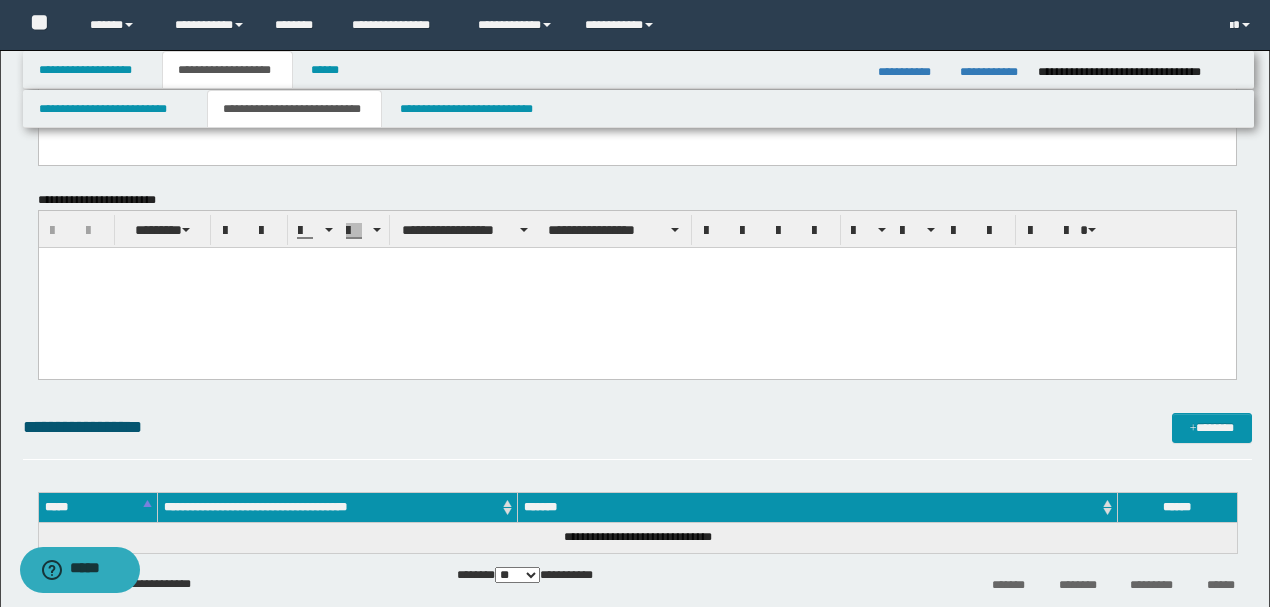 scroll, scrollTop: 1666, scrollLeft: 0, axis: vertical 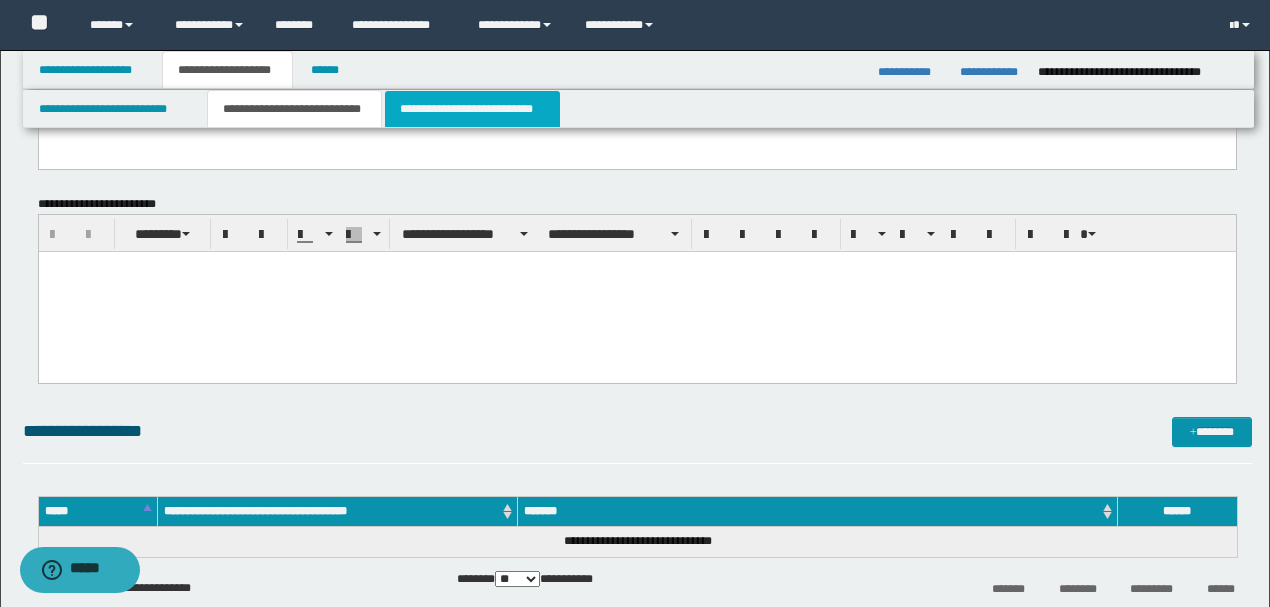 click on "**********" at bounding box center [472, 109] 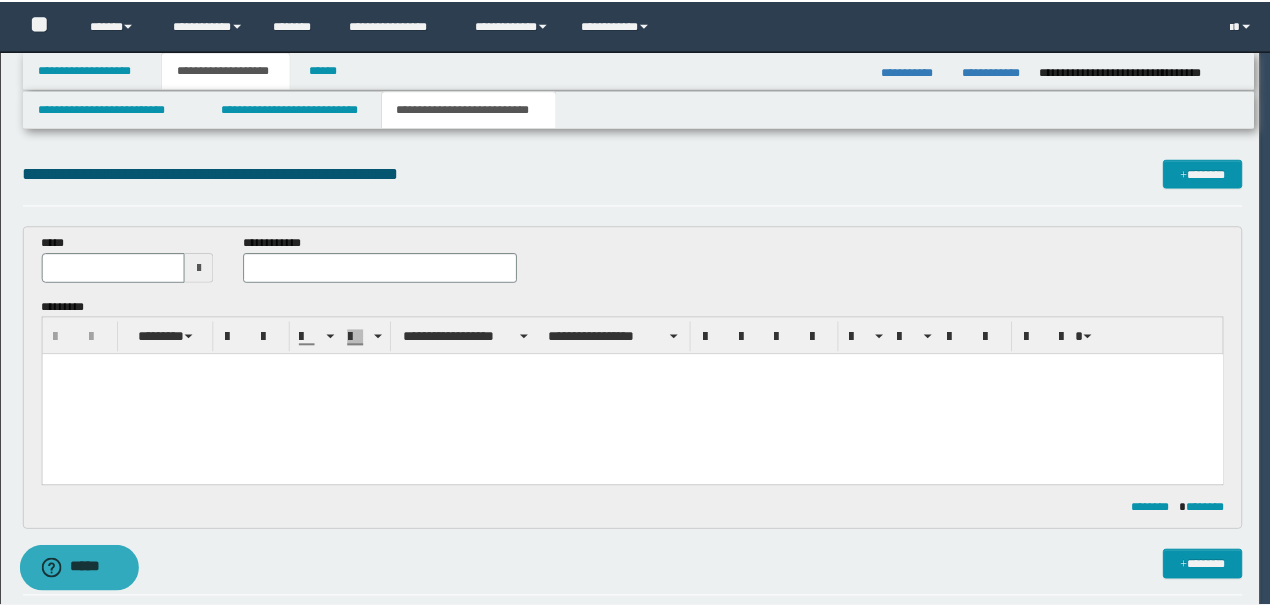 scroll, scrollTop: 0, scrollLeft: 0, axis: both 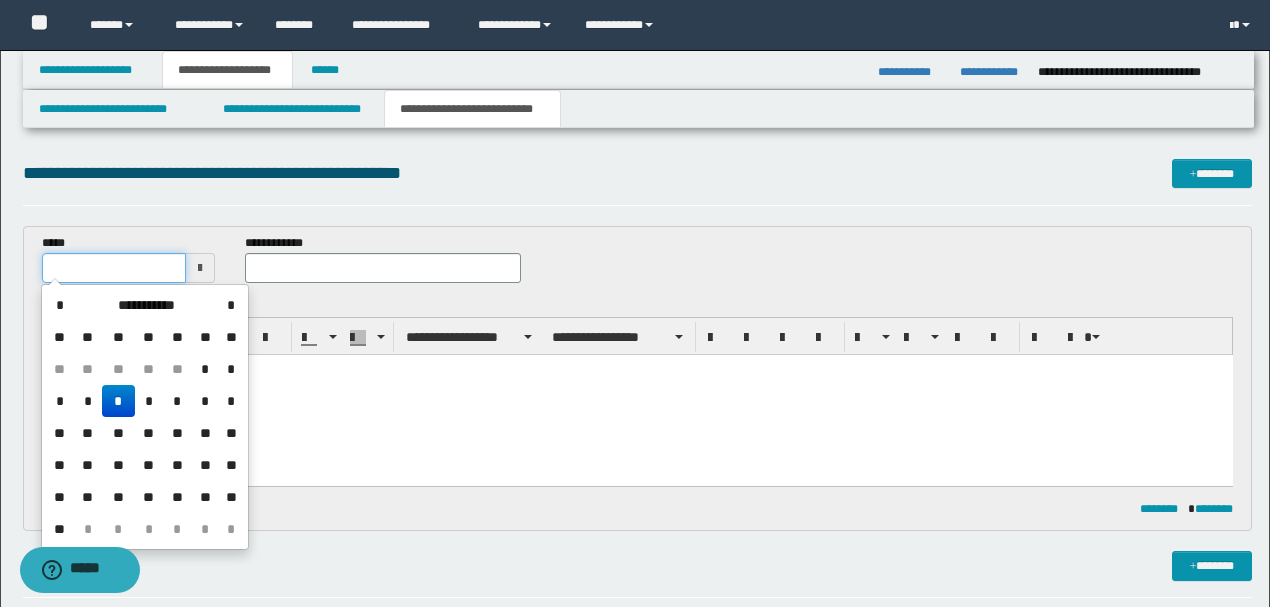click at bounding box center (114, 268) 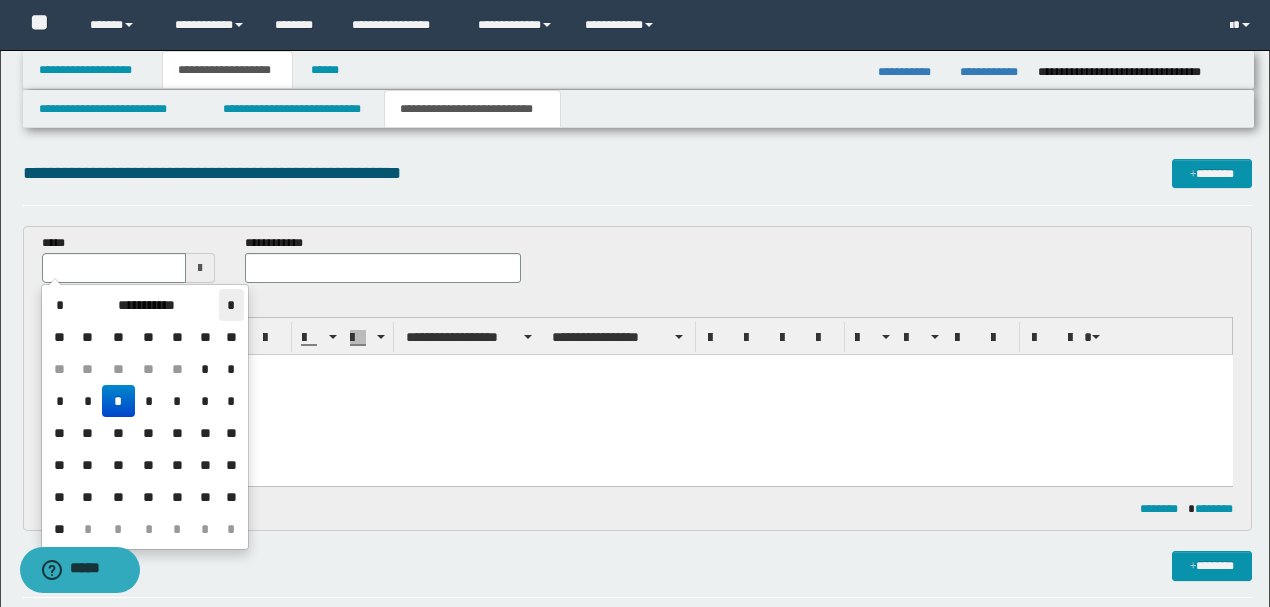 click on "*" at bounding box center (231, 305) 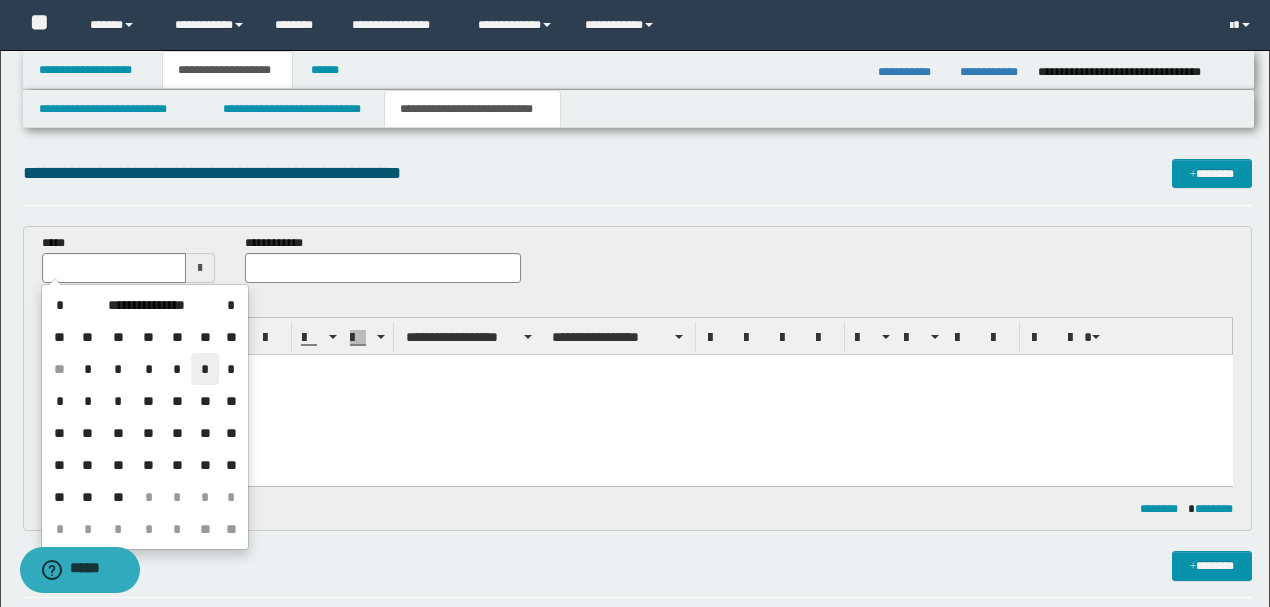 click on "*" at bounding box center [205, 369] 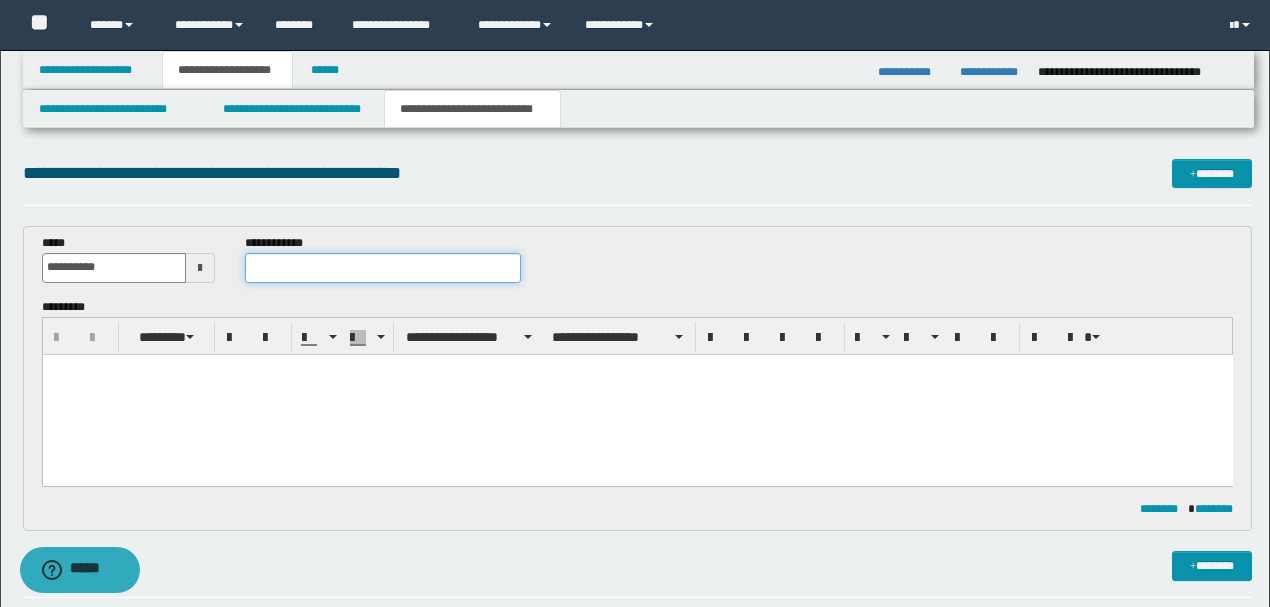 click at bounding box center (382, 268) 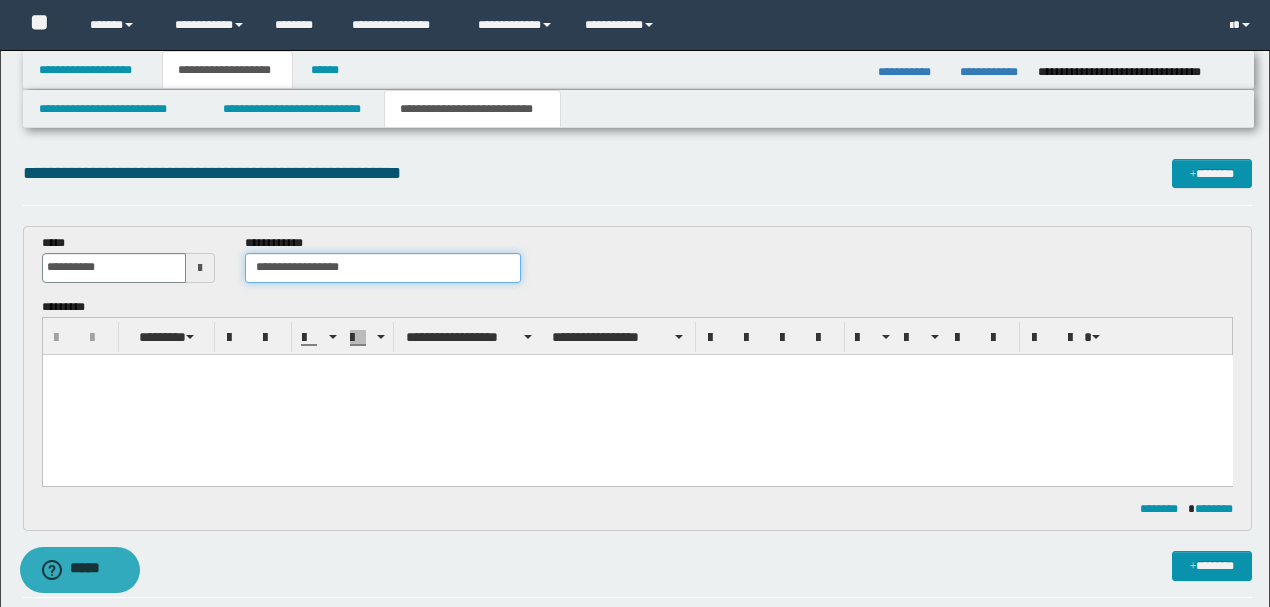 type on "**********" 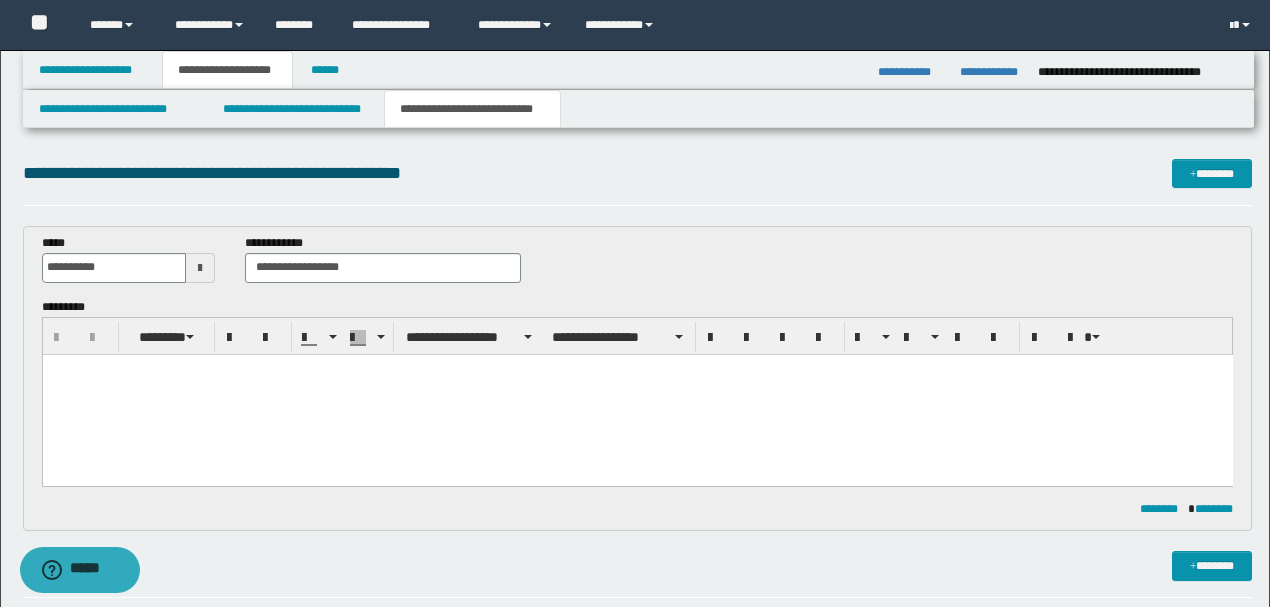 click at bounding box center [637, 394] 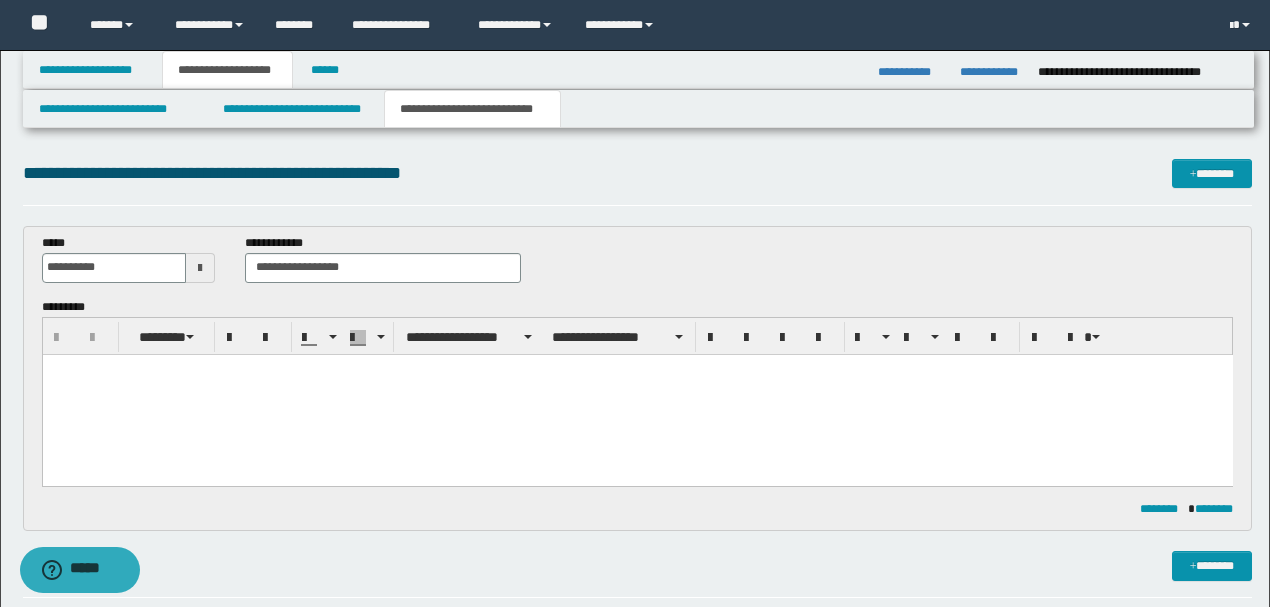 click at bounding box center (637, 394) 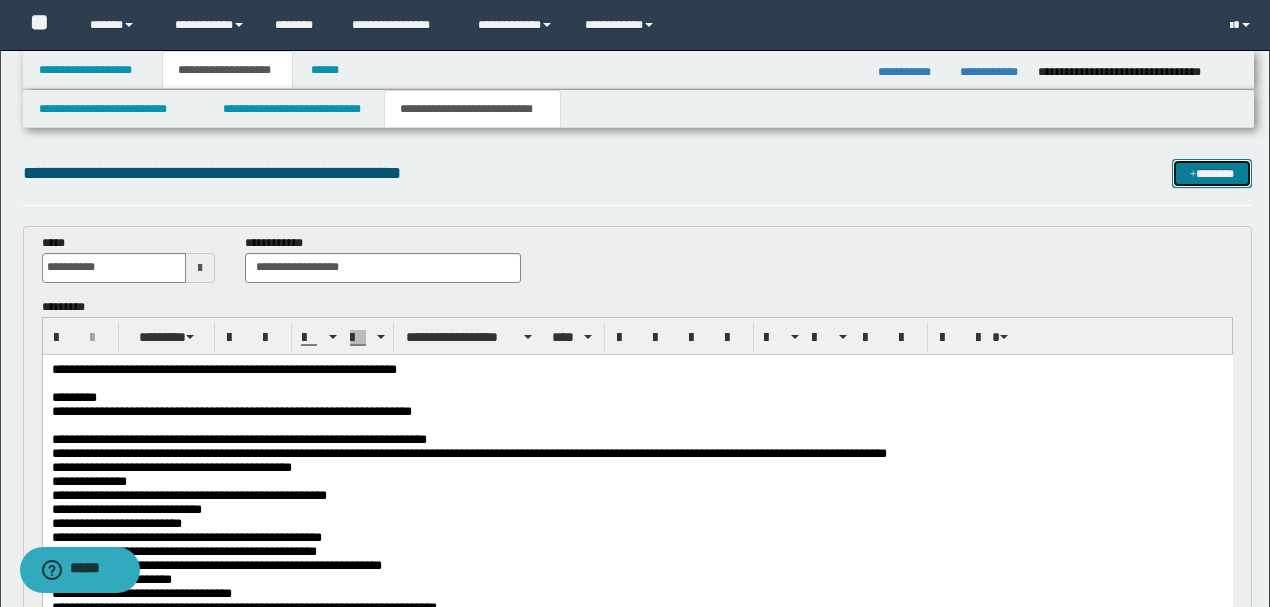 click on "*******" at bounding box center (1211, 173) 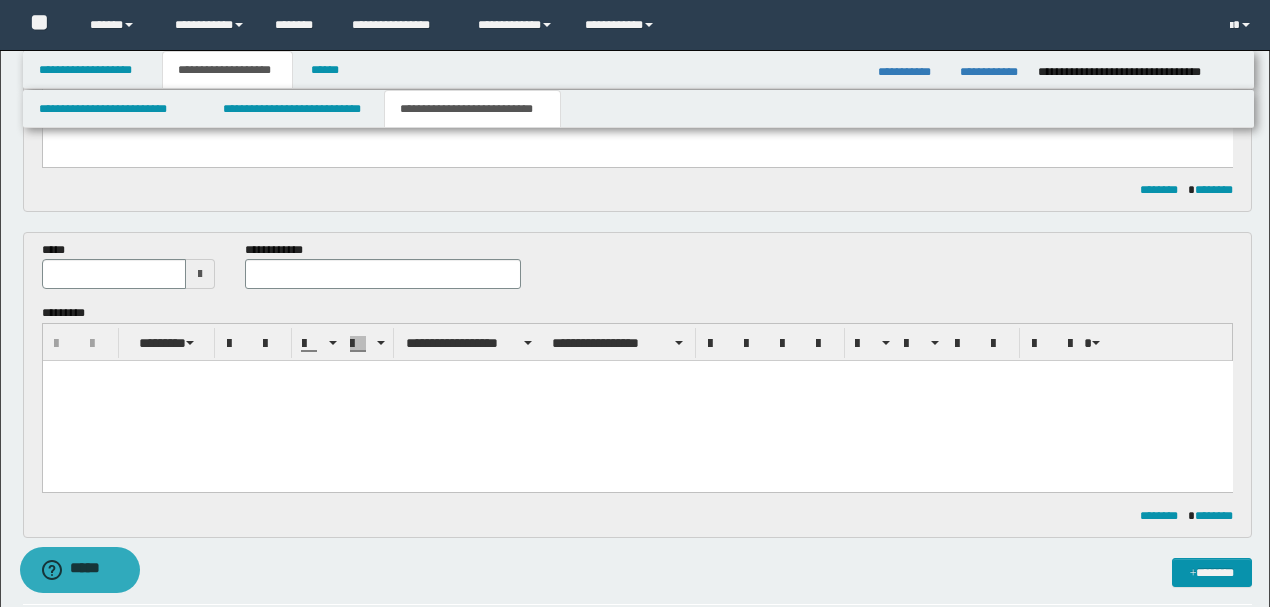 scroll, scrollTop: 662, scrollLeft: 0, axis: vertical 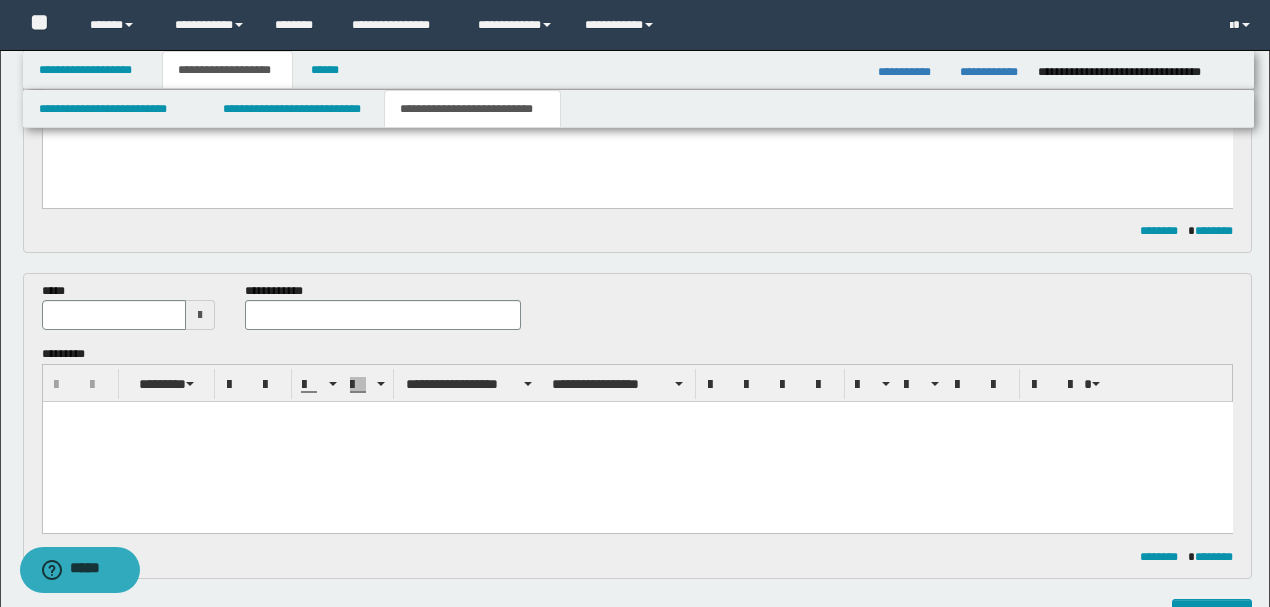 click at bounding box center (114, 315) 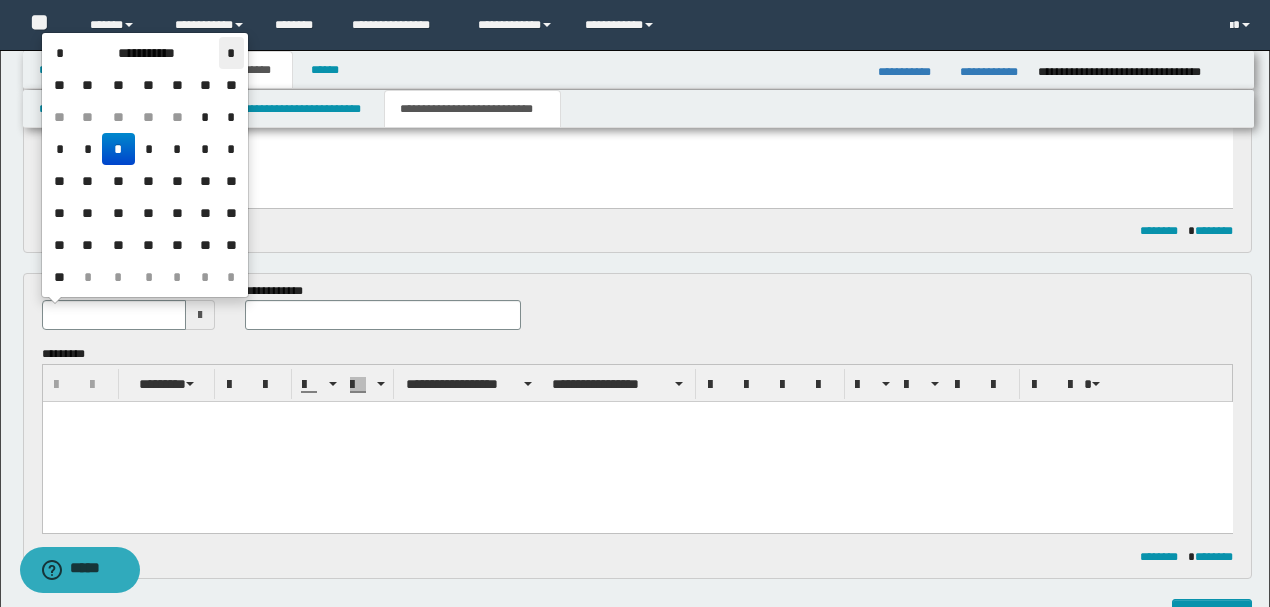 click on "*" at bounding box center (231, 53) 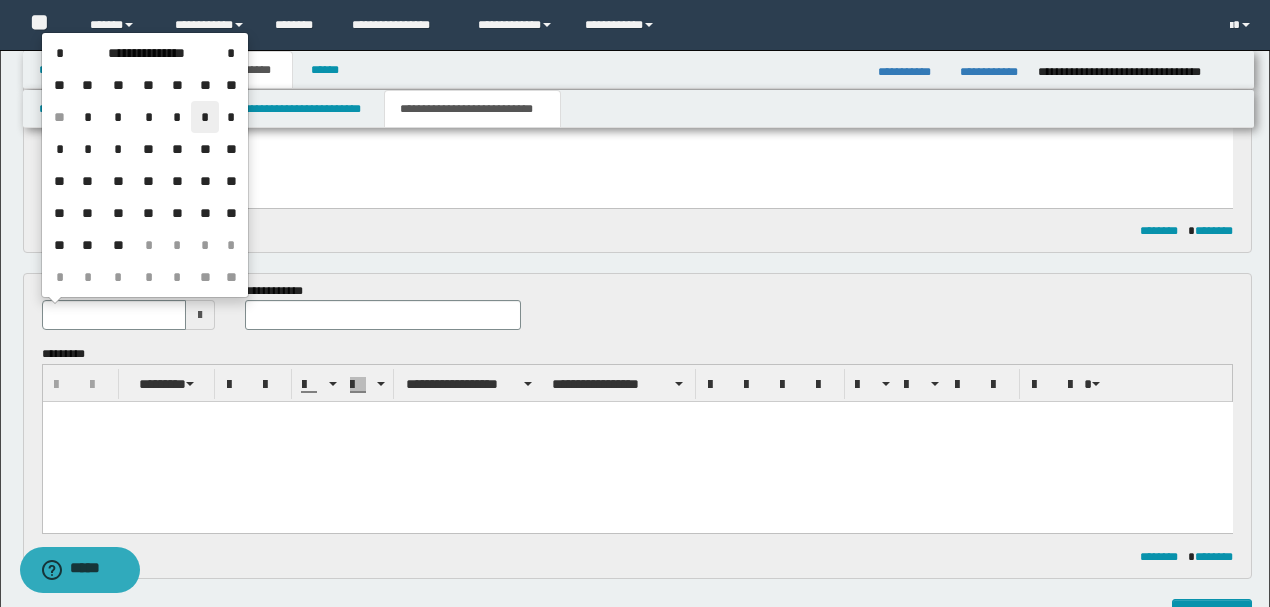 click on "*" at bounding box center [205, 117] 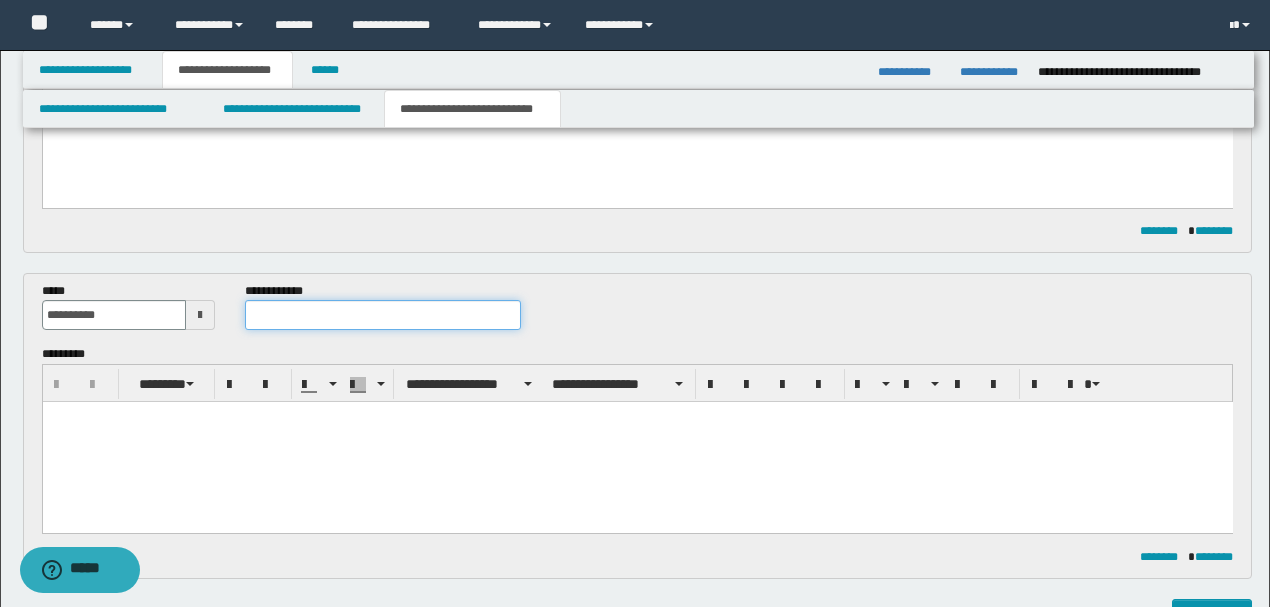 click at bounding box center [382, 315] 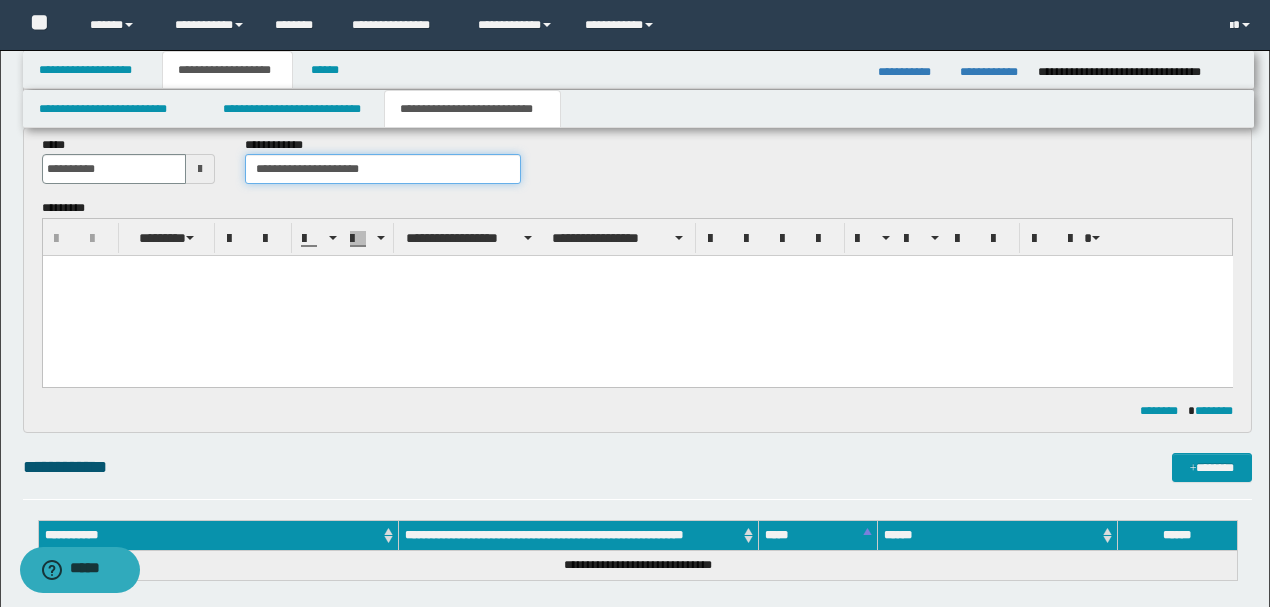 scroll, scrollTop: 928, scrollLeft: 0, axis: vertical 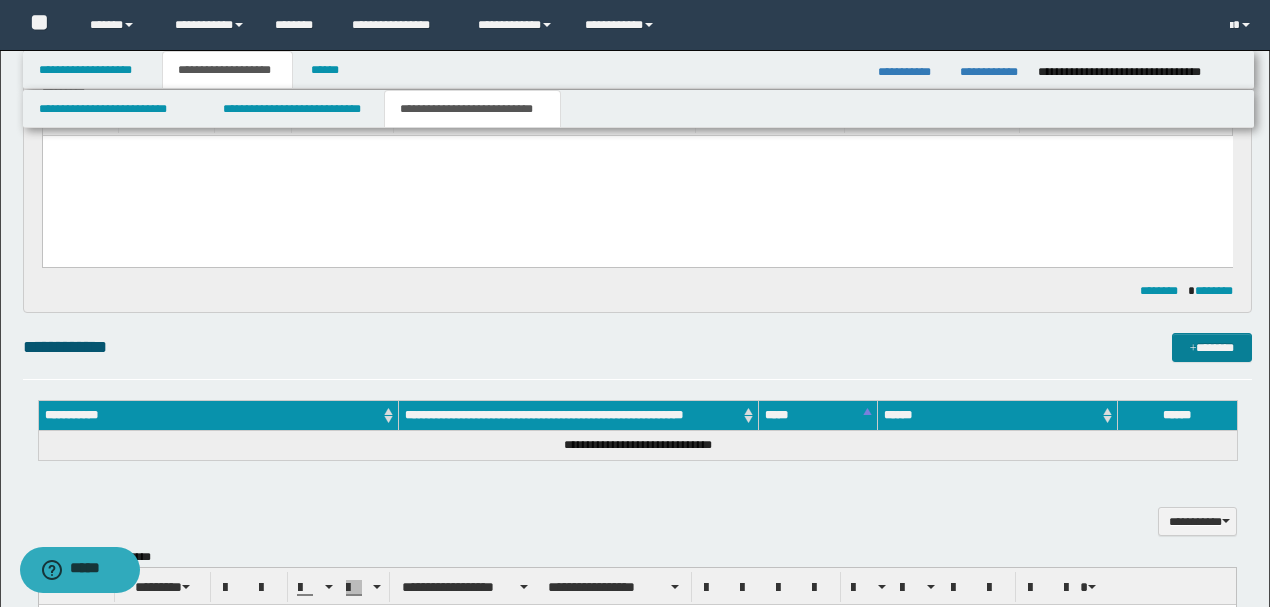 type on "**********" 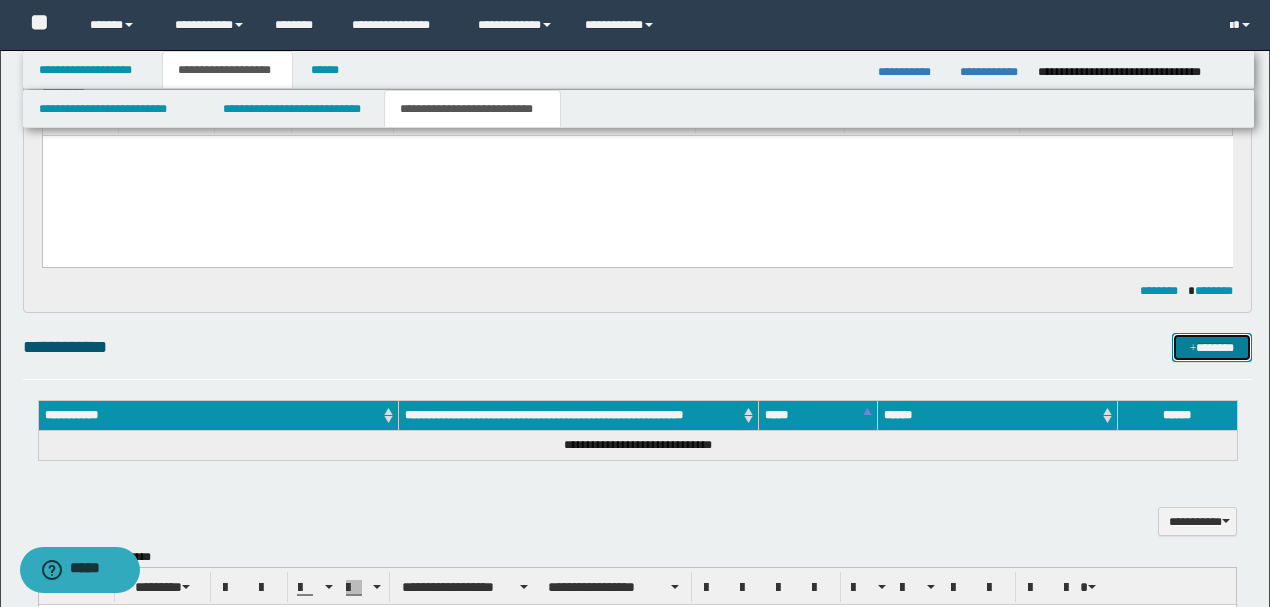 click at bounding box center (1193, 349) 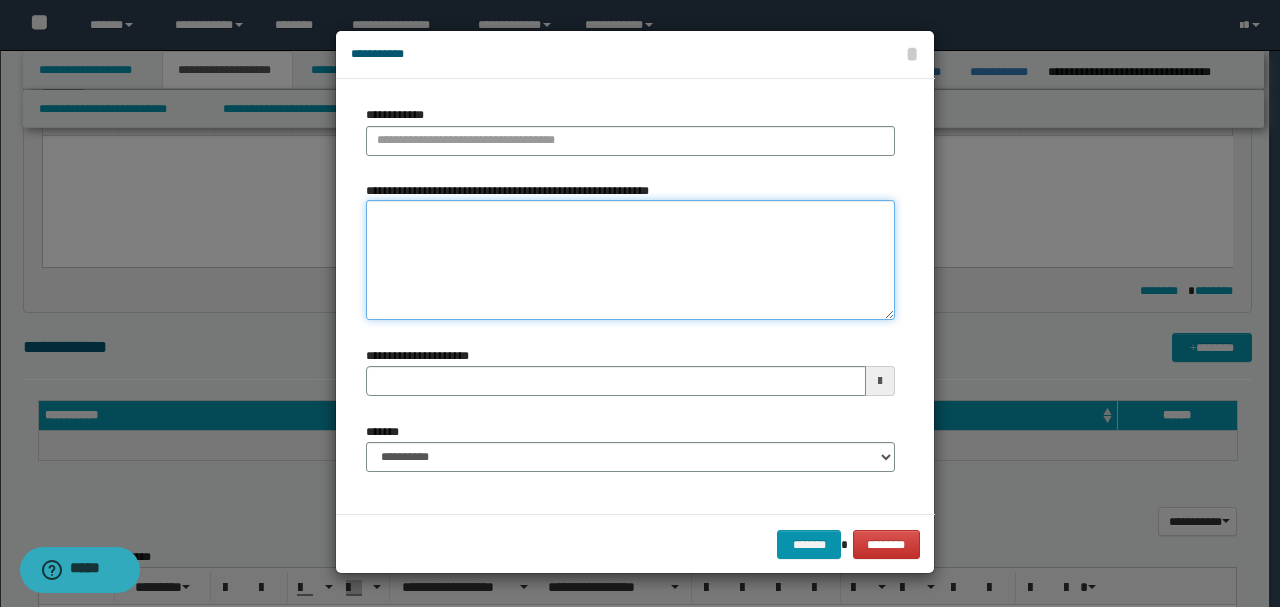 click on "**********" at bounding box center [630, 260] 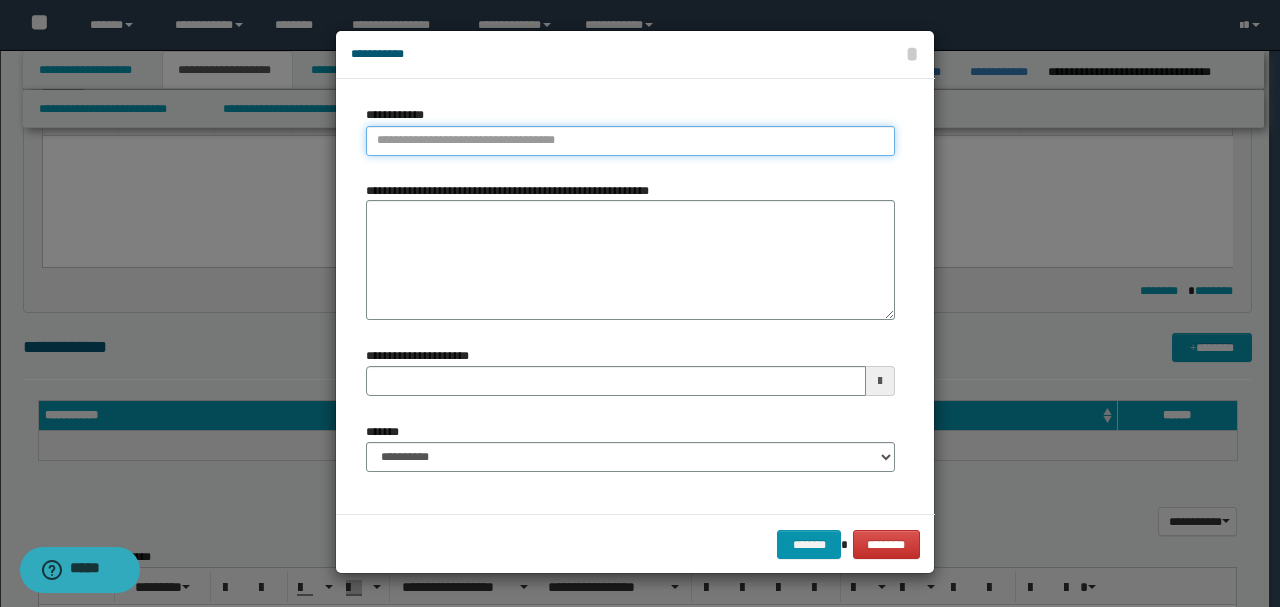 click on "**********" at bounding box center [630, 141] 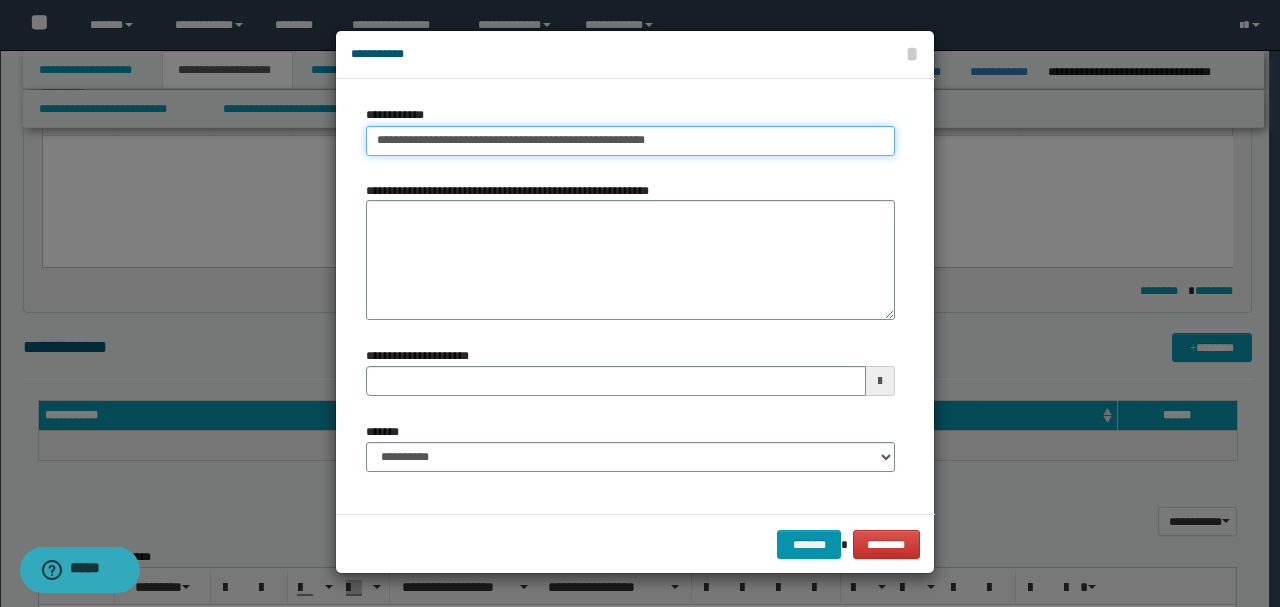 type on "**********" 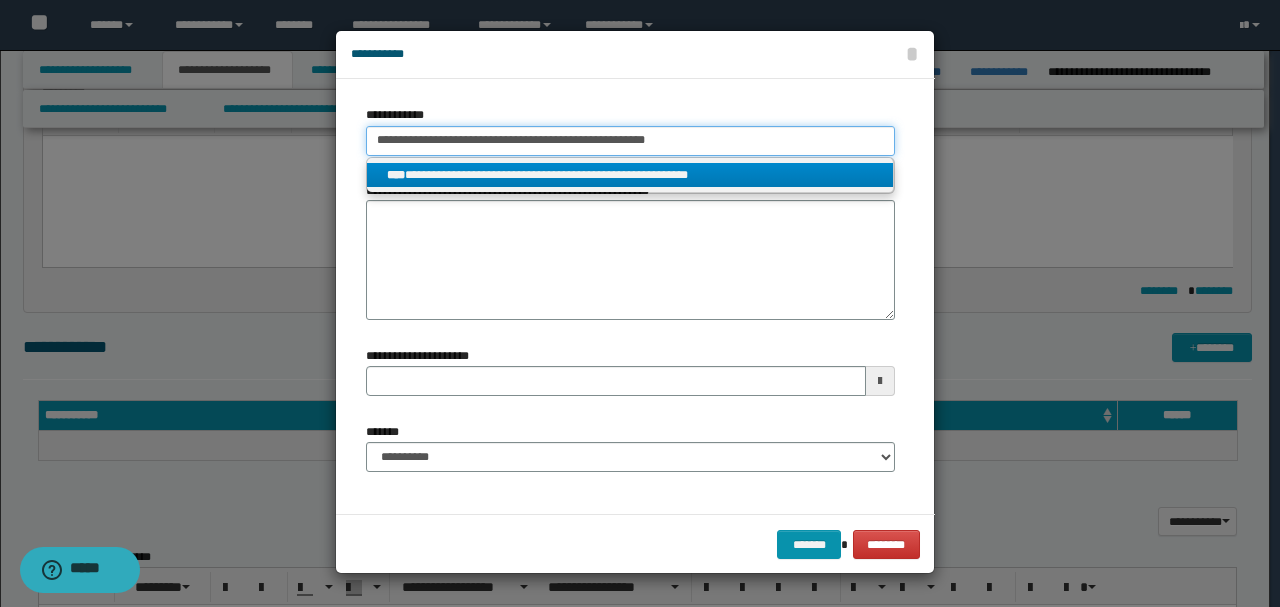 type on "**********" 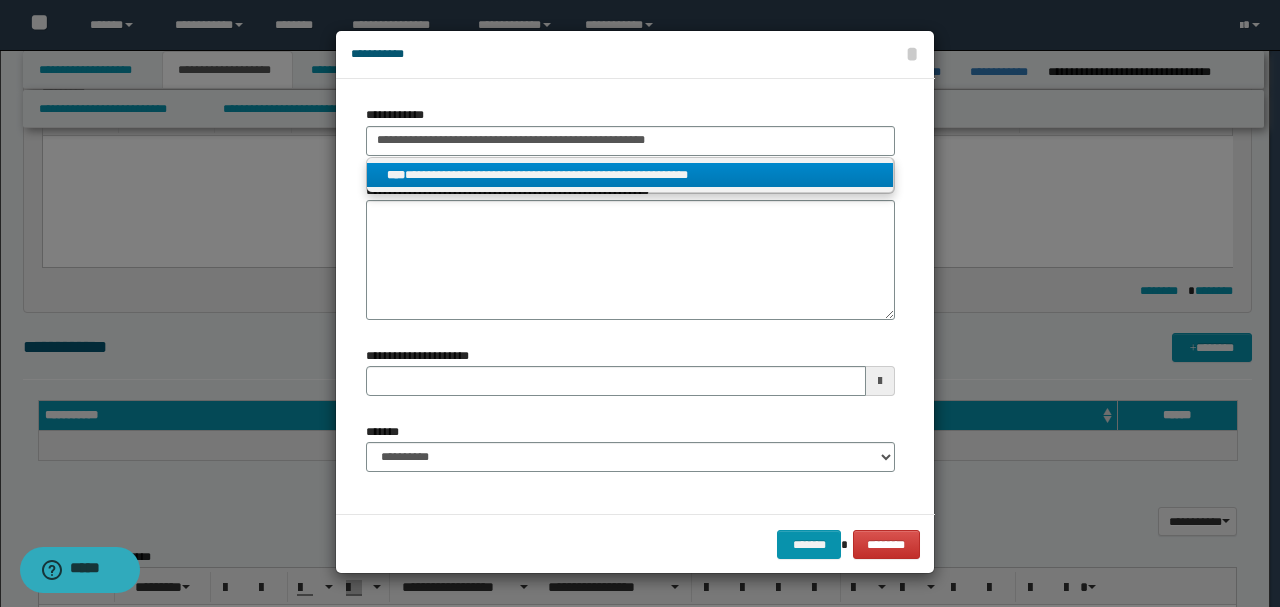 click on "**********" at bounding box center (630, 175) 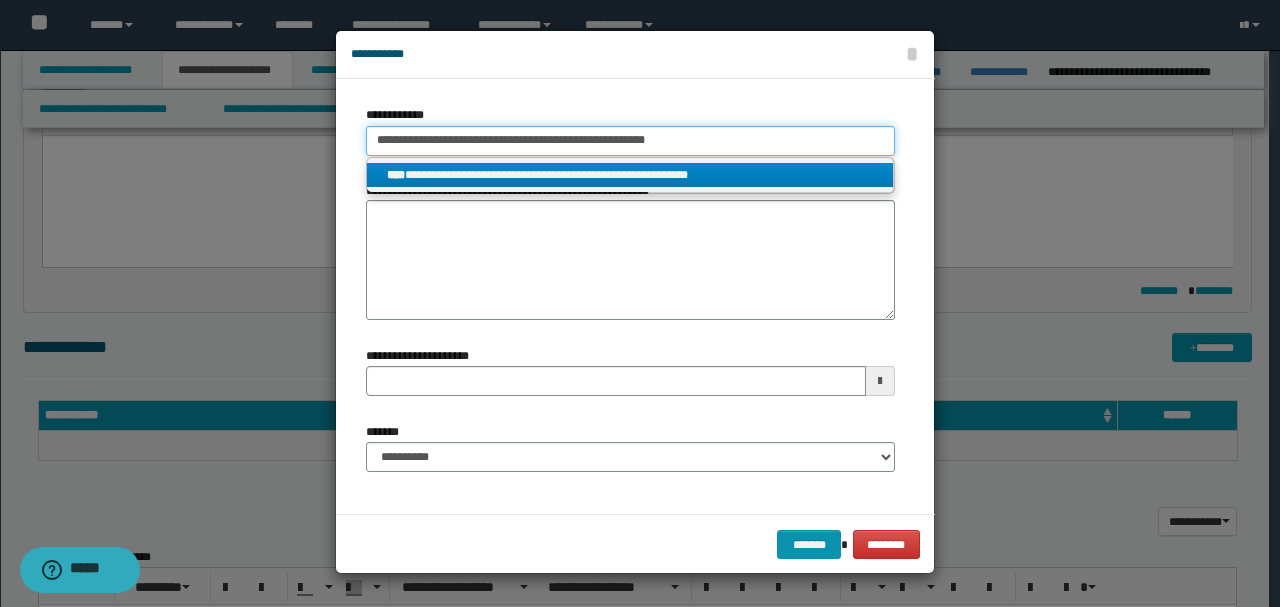 type 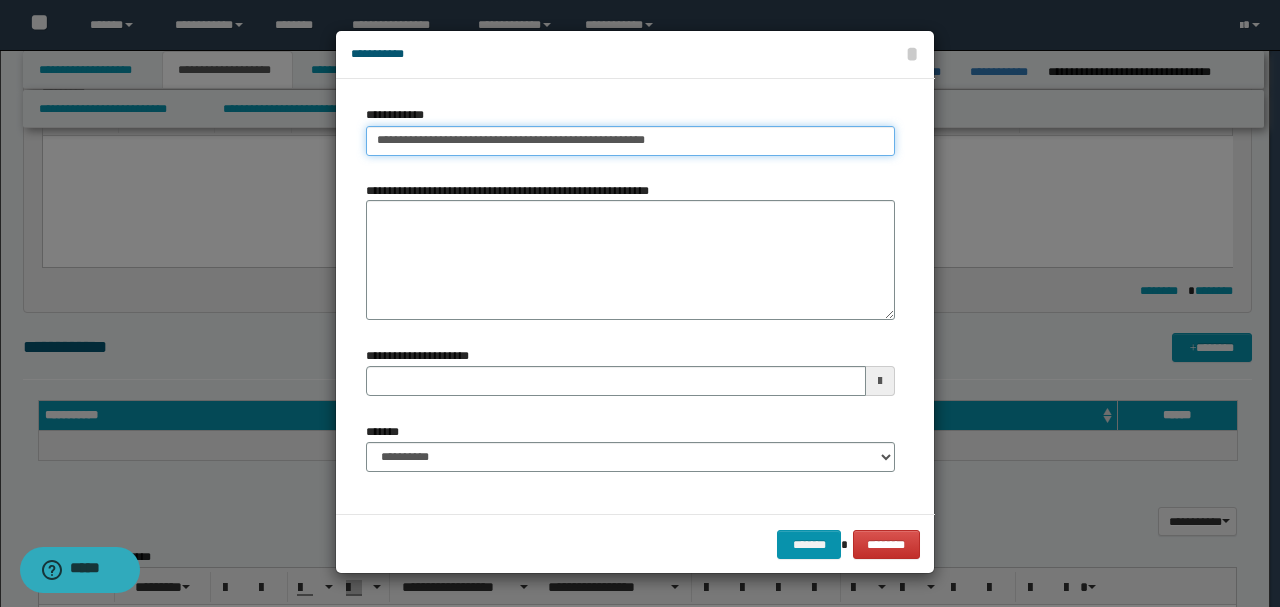 type 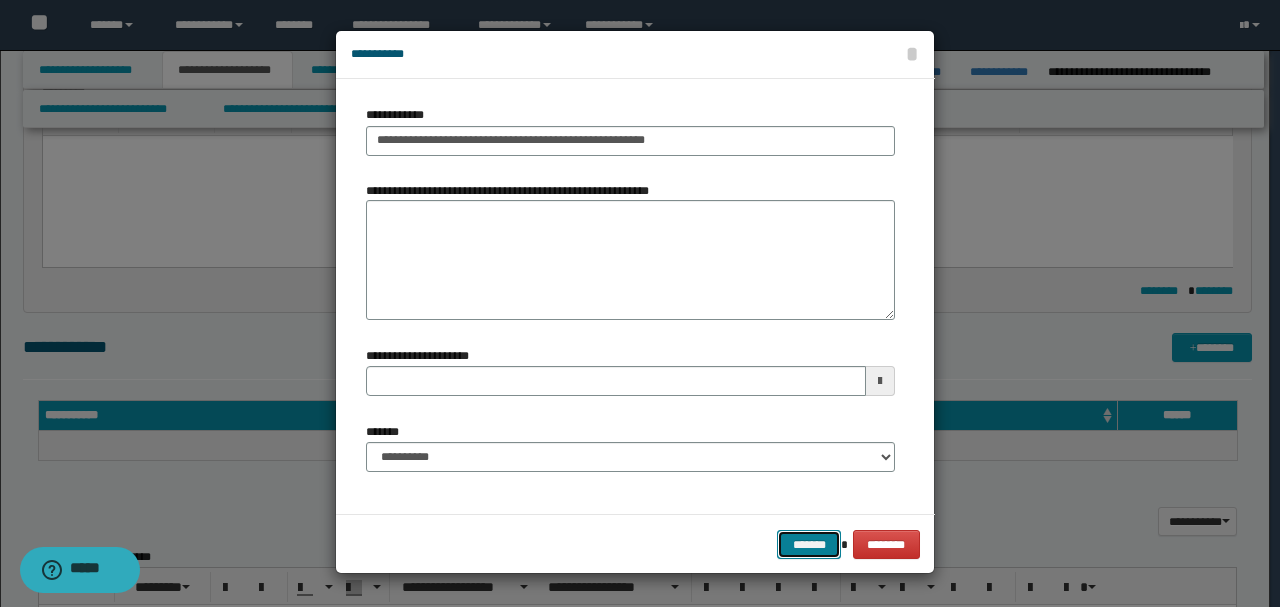click on "*******" at bounding box center (809, 544) 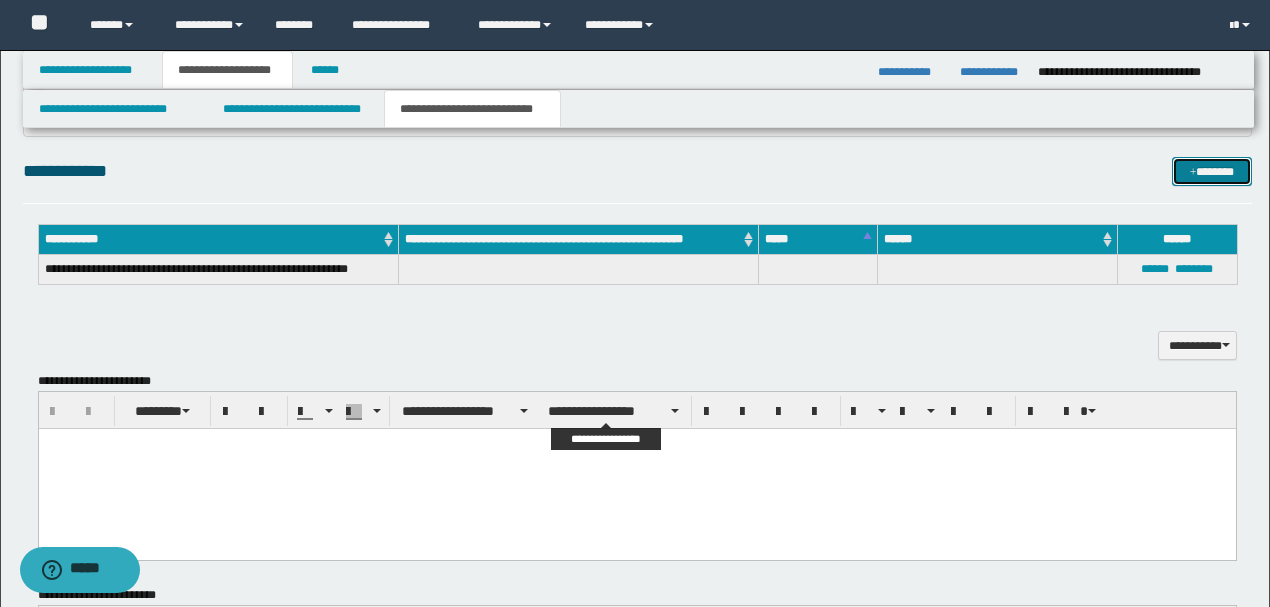 scroll, scrollTop: 1195, scrollLeft: 0, axis: vertical 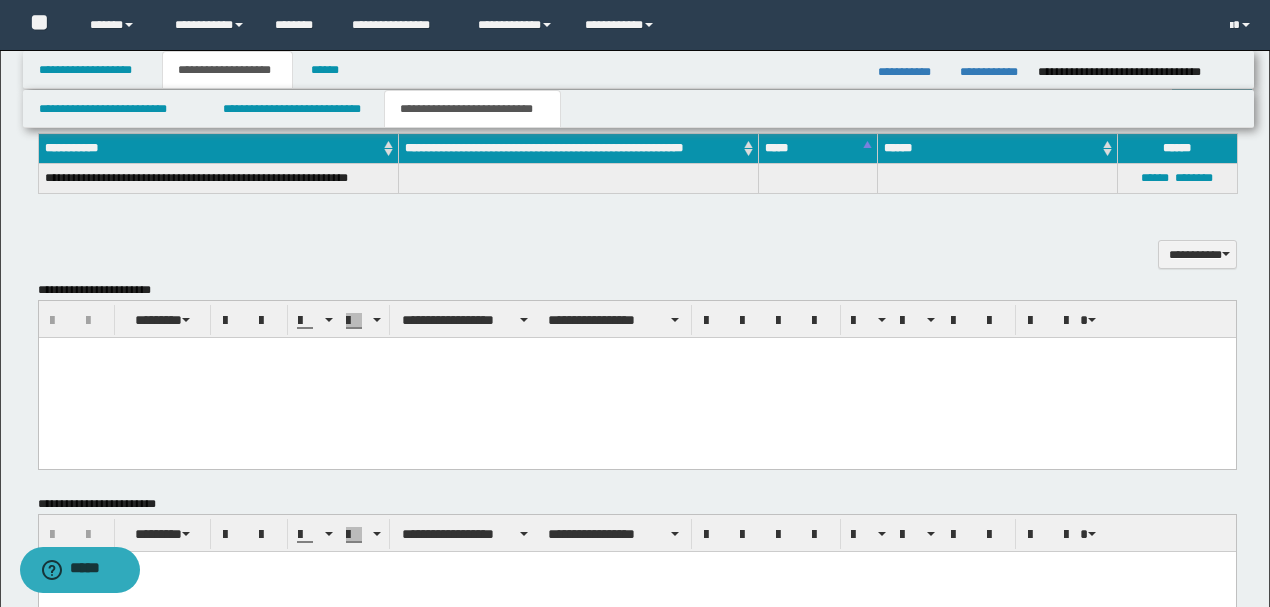 click at bounding box center (636, 377) 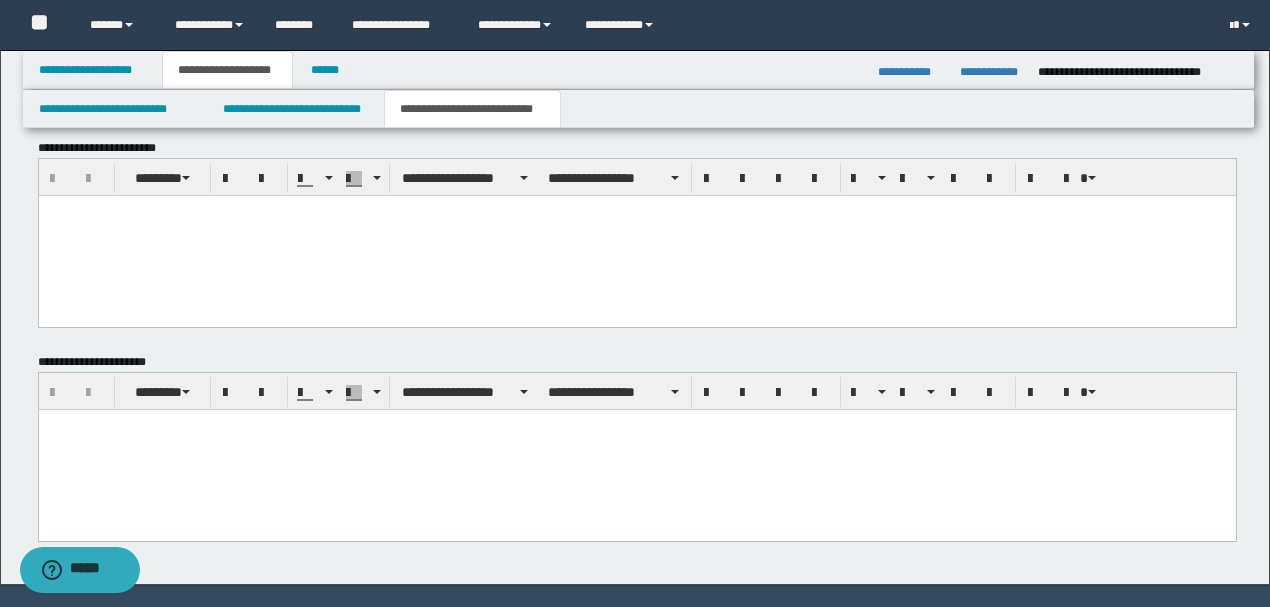 scroll, scrollTop: 2573, scrollLeft: 0, axis: vertical 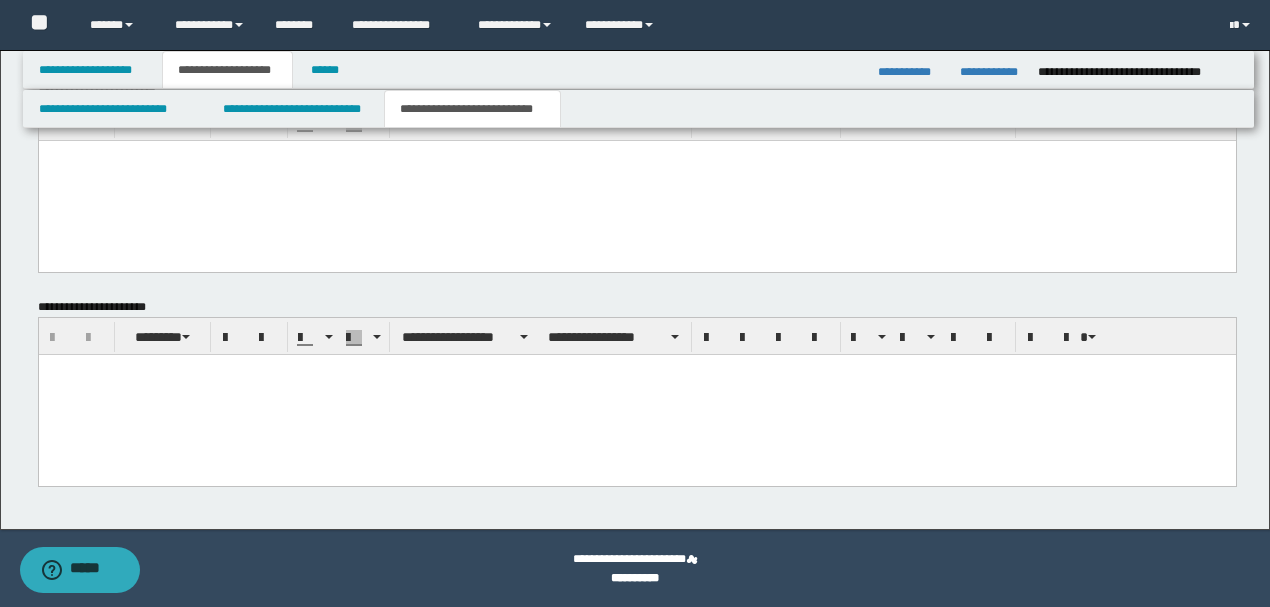 click at bounding box center (636, 395) 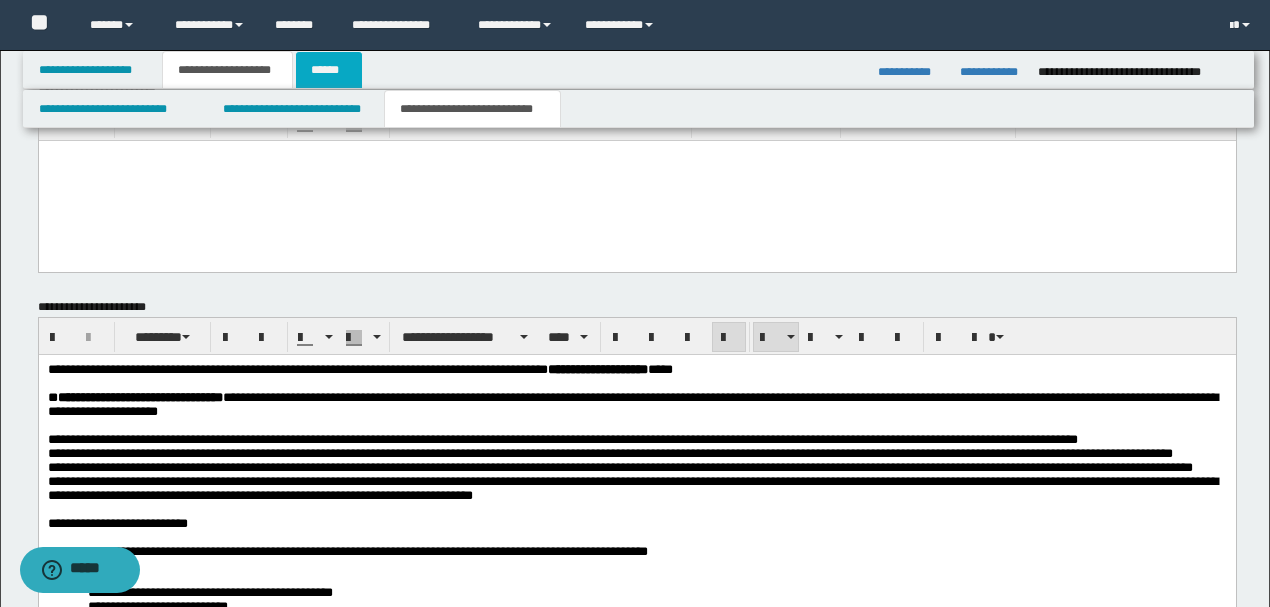 click on "******" at bounding box center [329, 70] 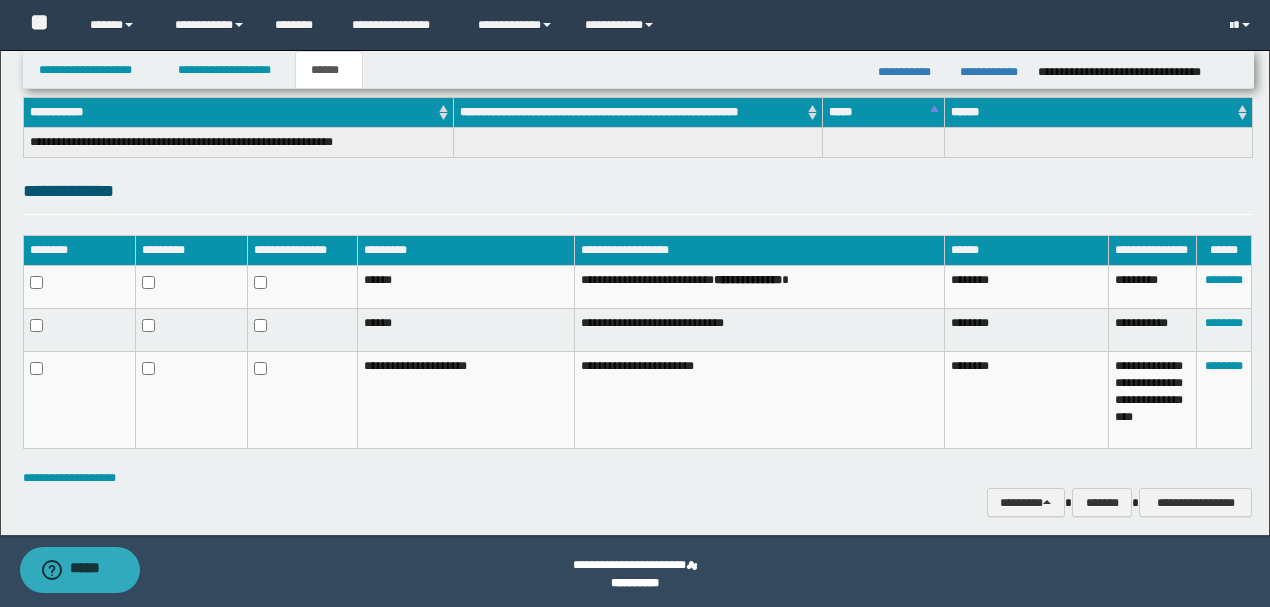 scroll, scrollTop: 318, scrollLeft: 0, axis: vertical 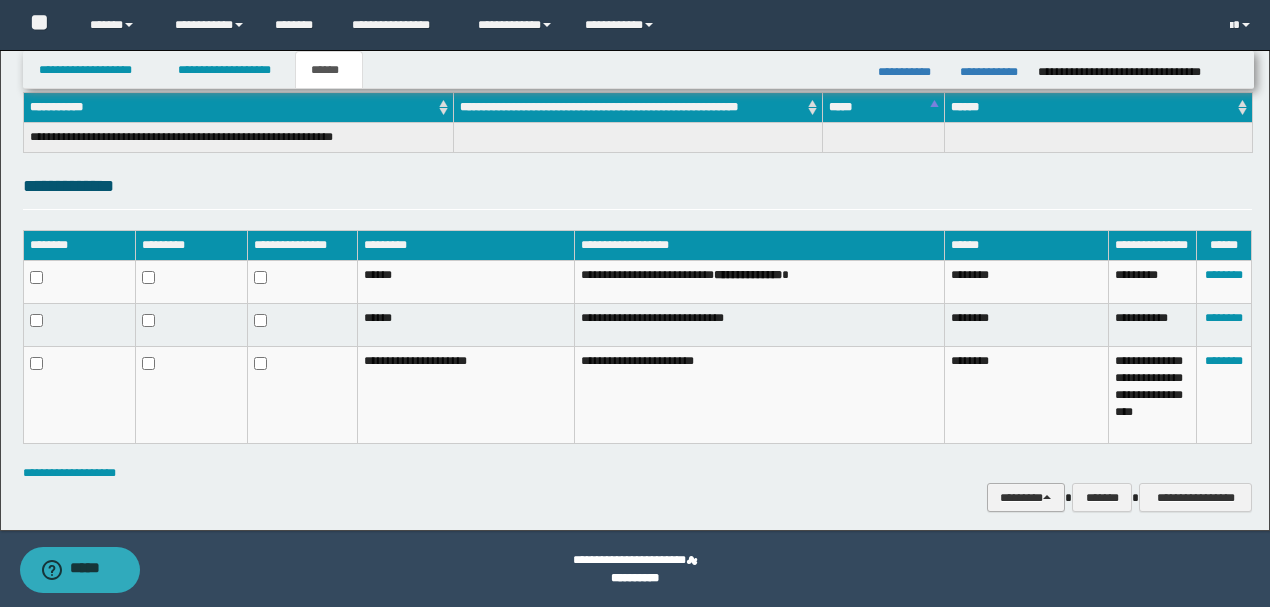 click on "********" at bounding box center [1026, 497] 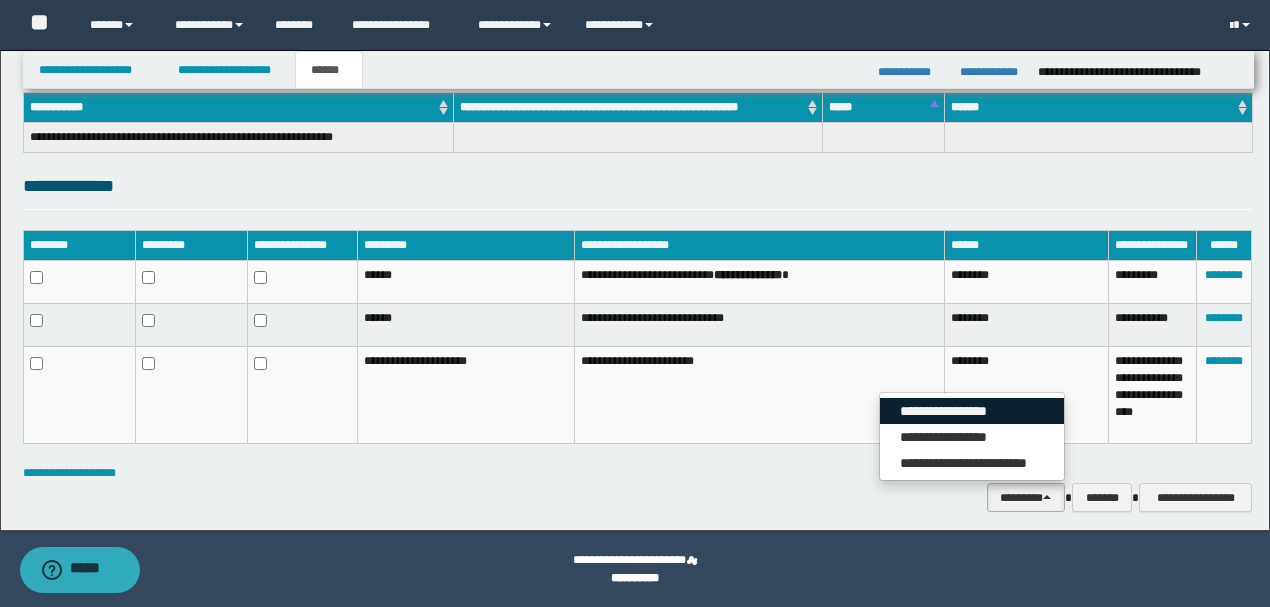 click on "**********" at bounding box center [972, 411] 